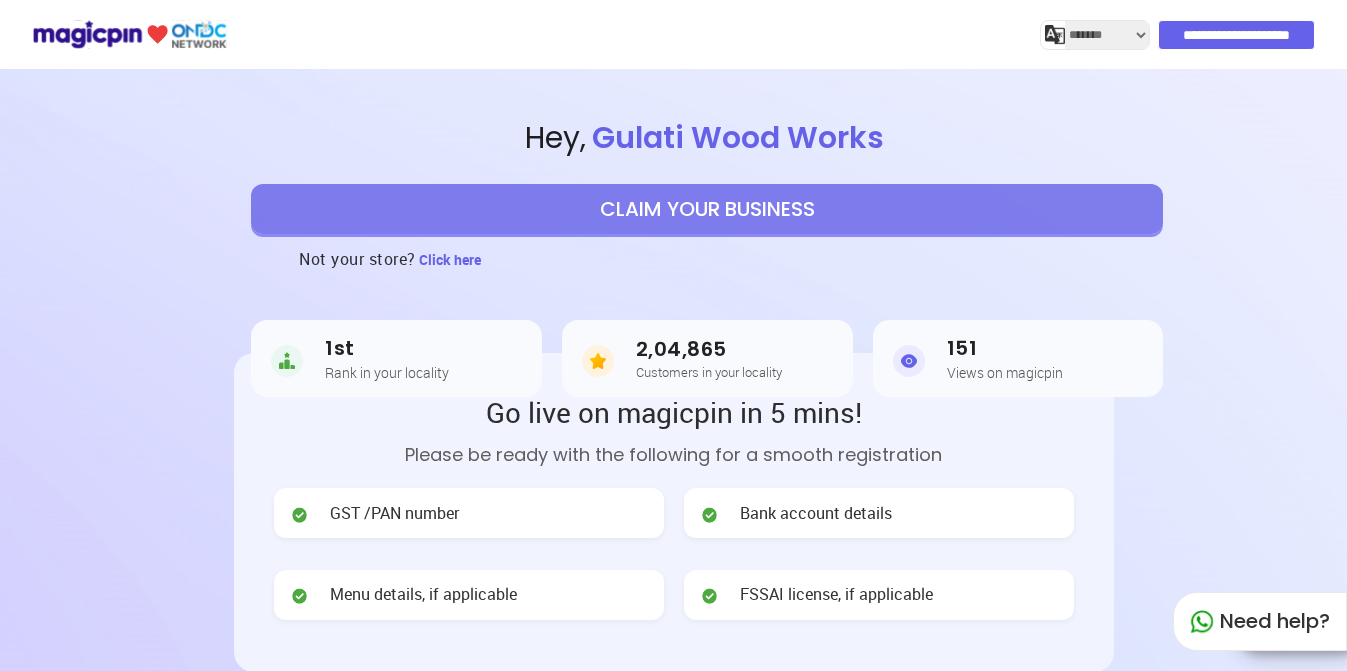 select on "*******" 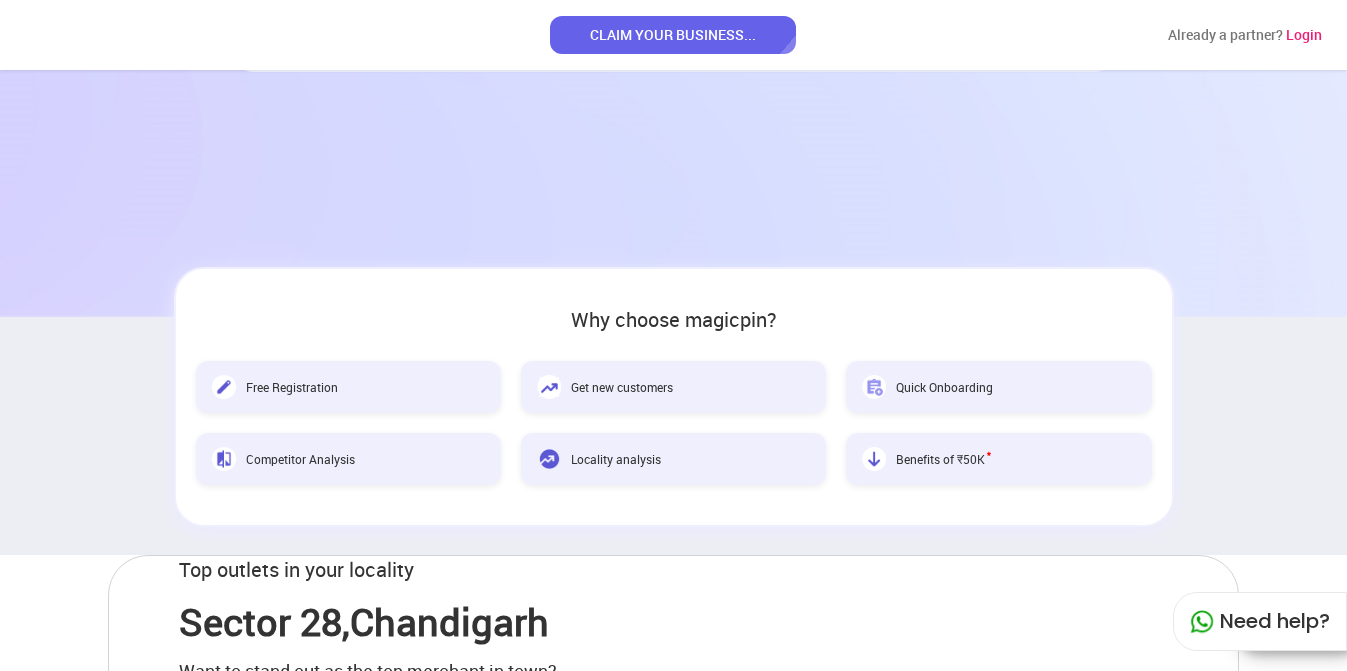 scroll, scrollTop: 700, scrollLeft: 0, axis: vertical 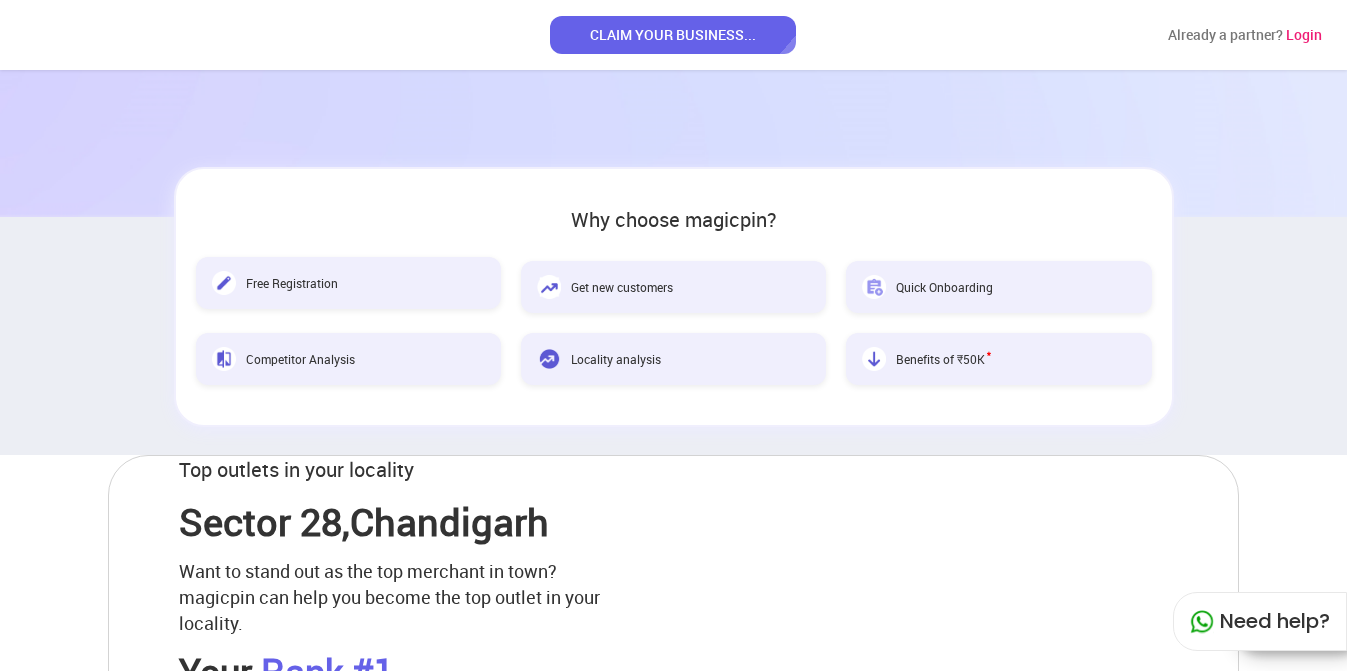 click on "Free Registration" at bounding box center (292, 283) 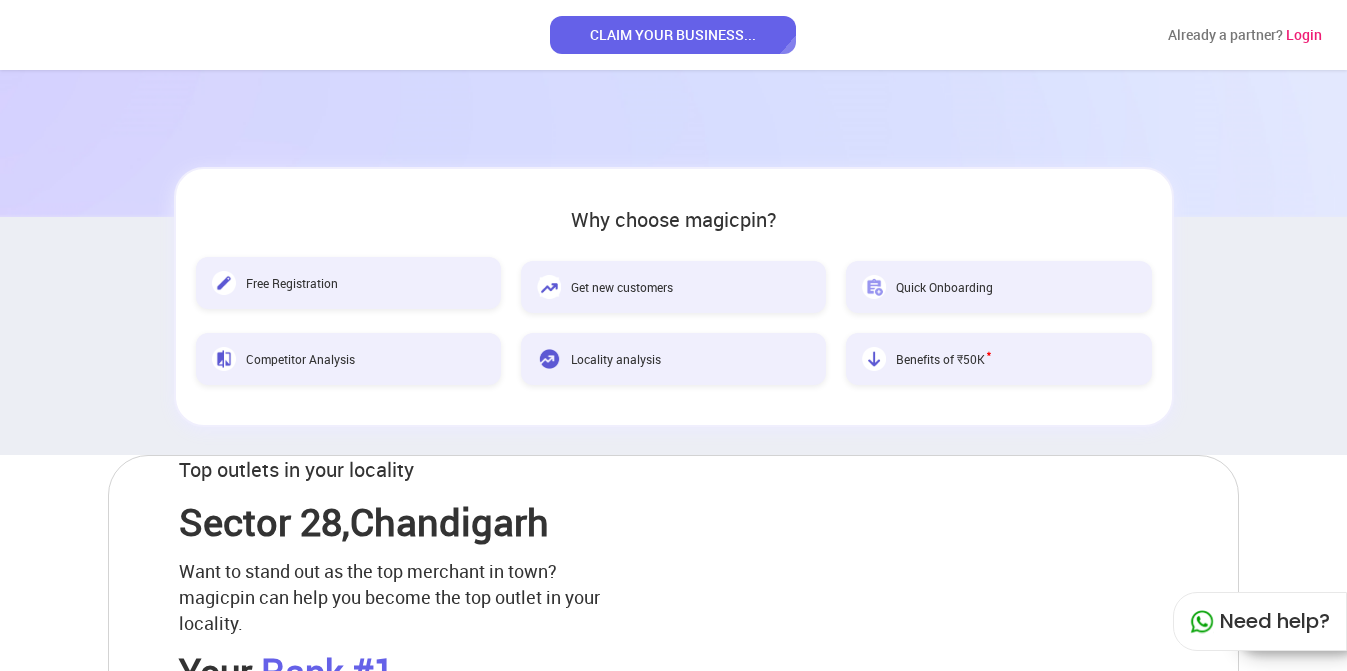 click on "Free Registration" at bounding box center [292, 283] 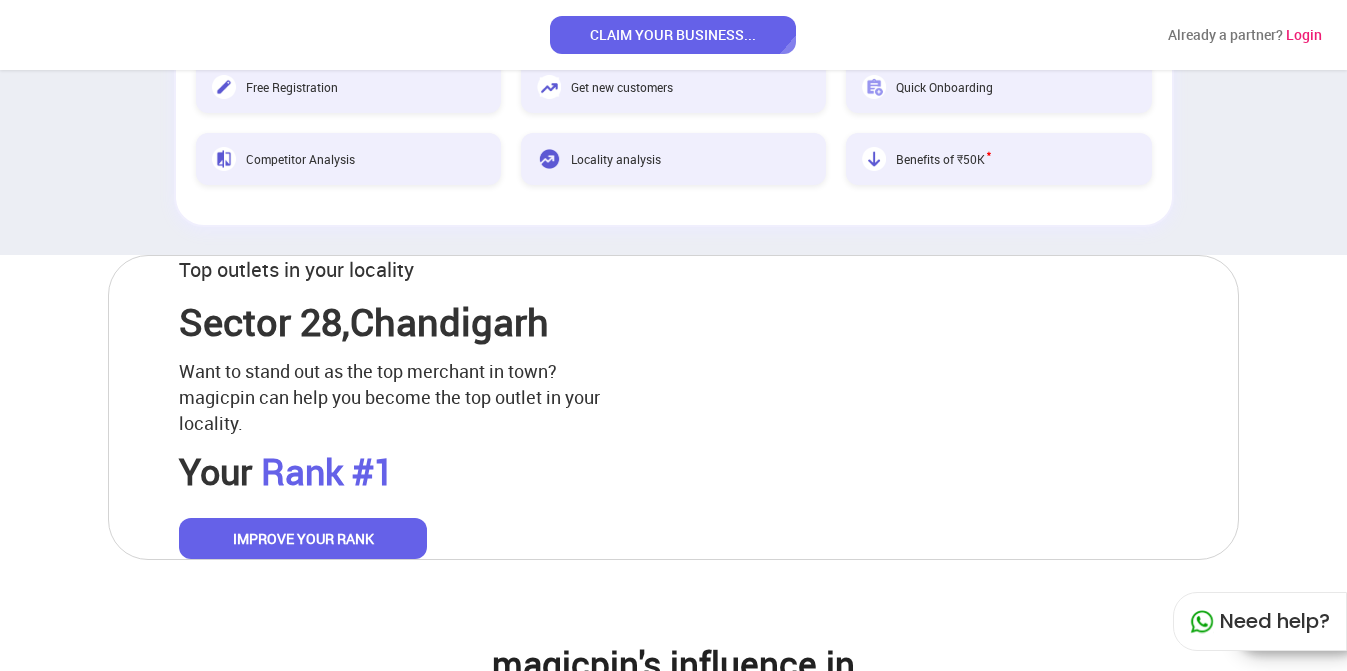 scroll, scrollTop: 800, scrollLeft: 0, axis: vertical 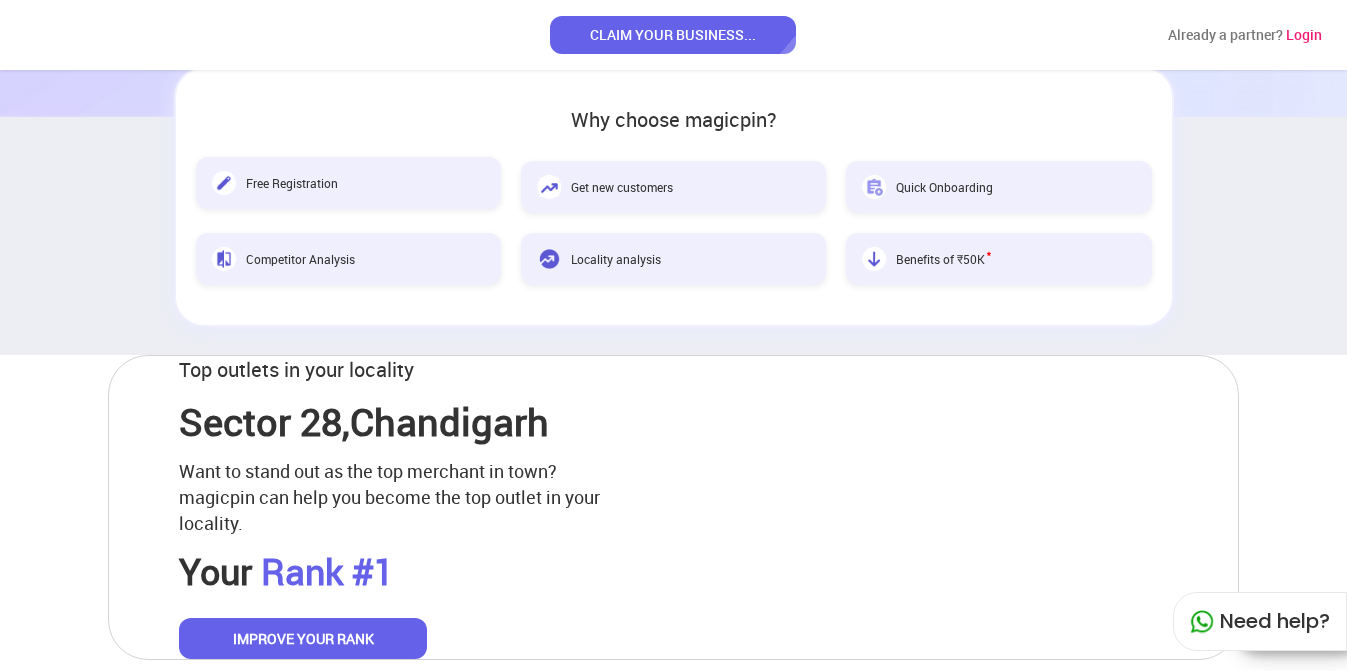 click on "Free Registration" at bounding box center [292, 183] 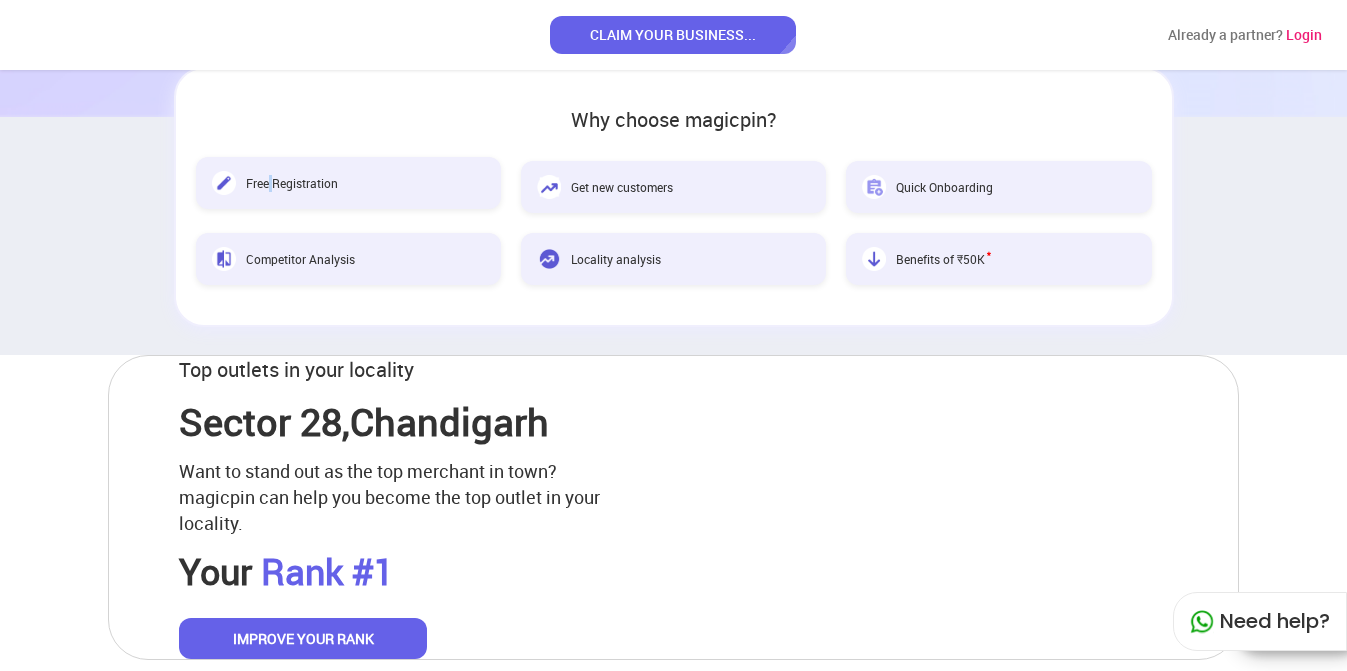 click on "Free Registration" at bounding box center [292, 183] 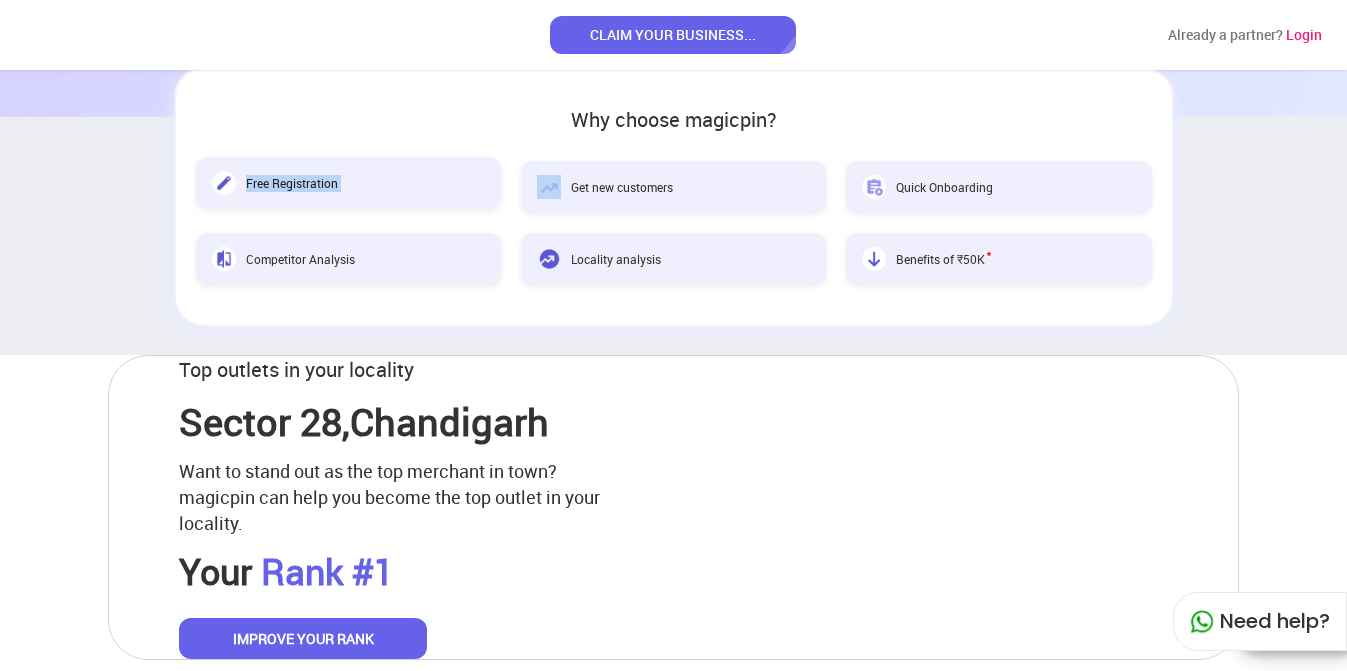 click on "Free Registration" at bounding box center (292, 183) 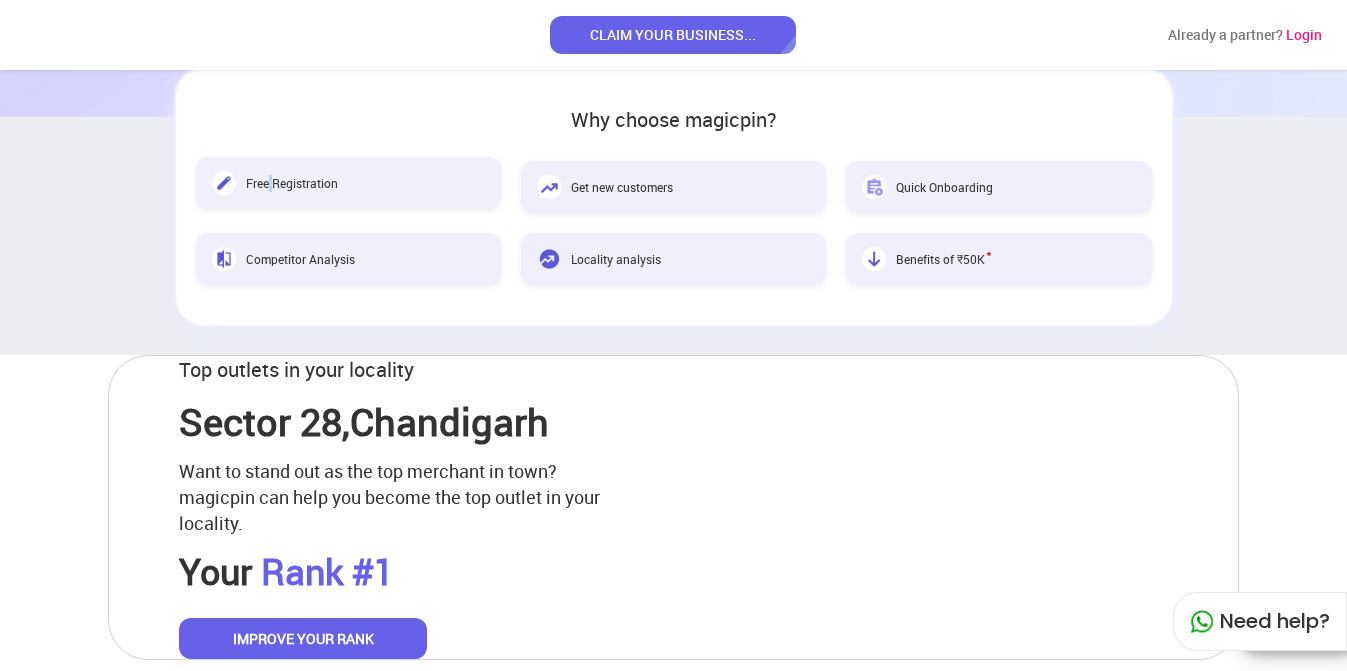 click on "Free Registration" at bounding box center (292, 183) 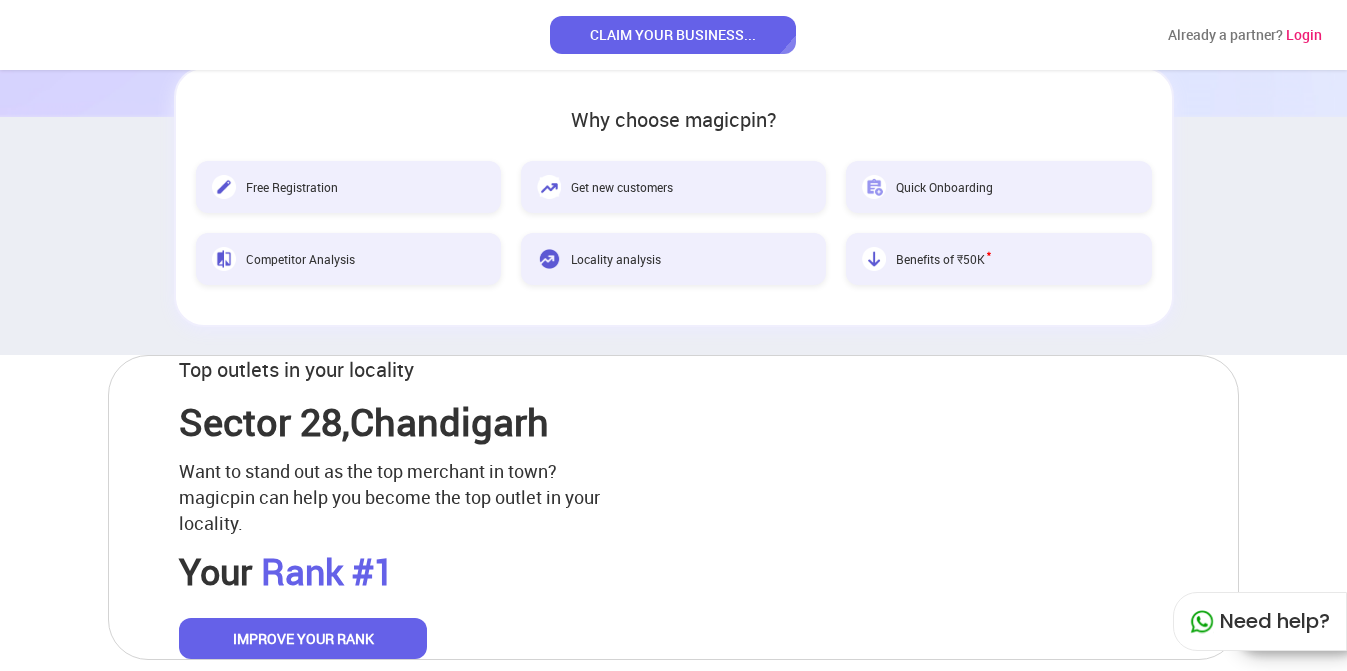 click on "Login" at bounding box center (1304, 34) 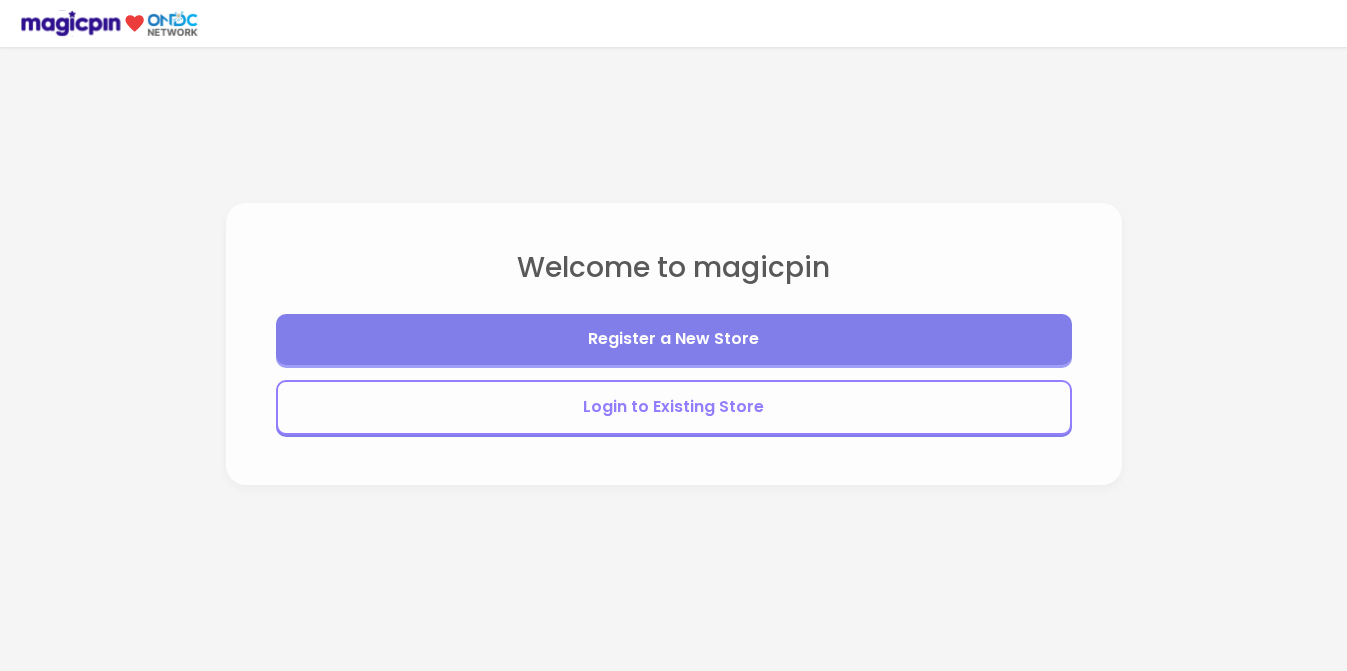 scroll, scrollTop: 0, scrollLeft: 0, axis: both 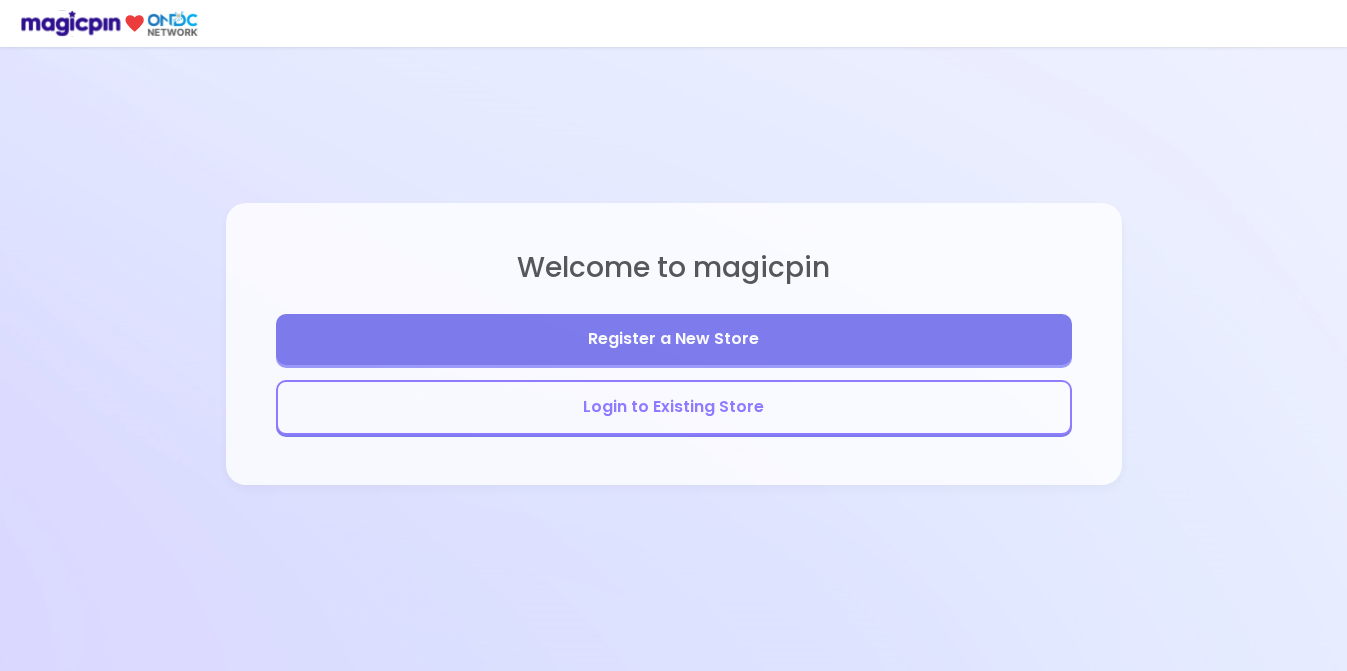 click on "Login to Existing Store" at bounding box center (674, 407) 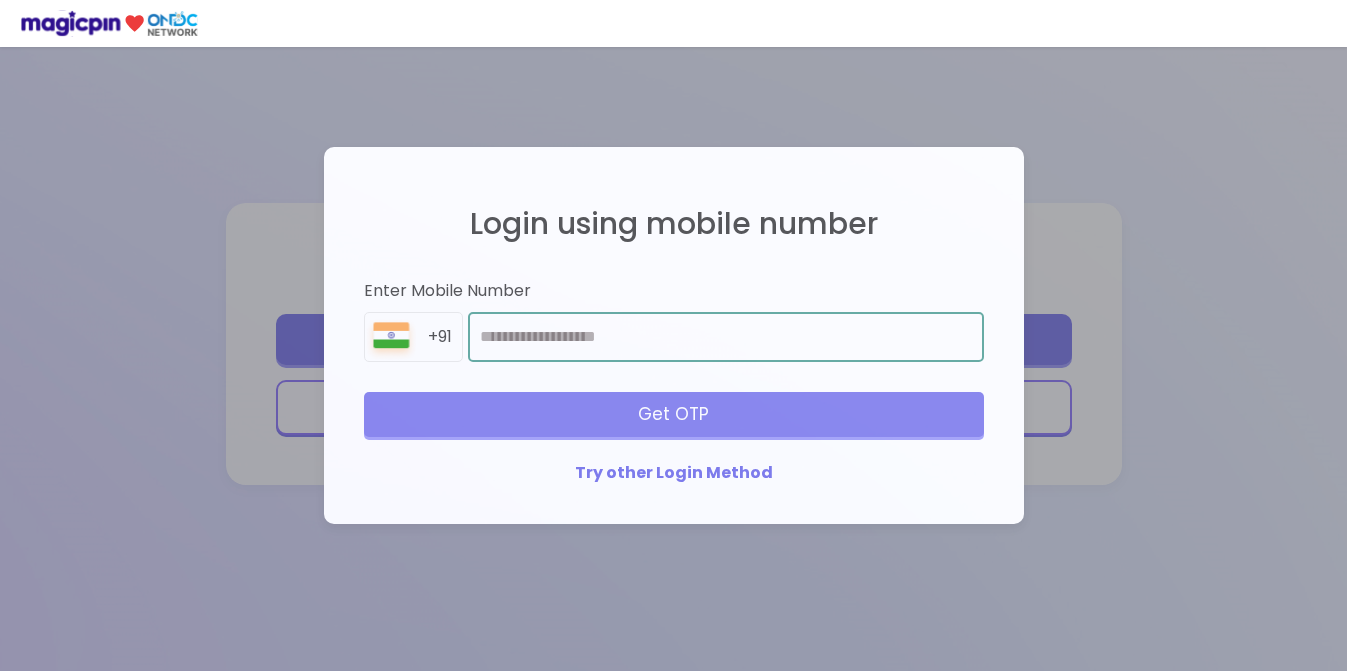 click at bounding box center (725, 337) 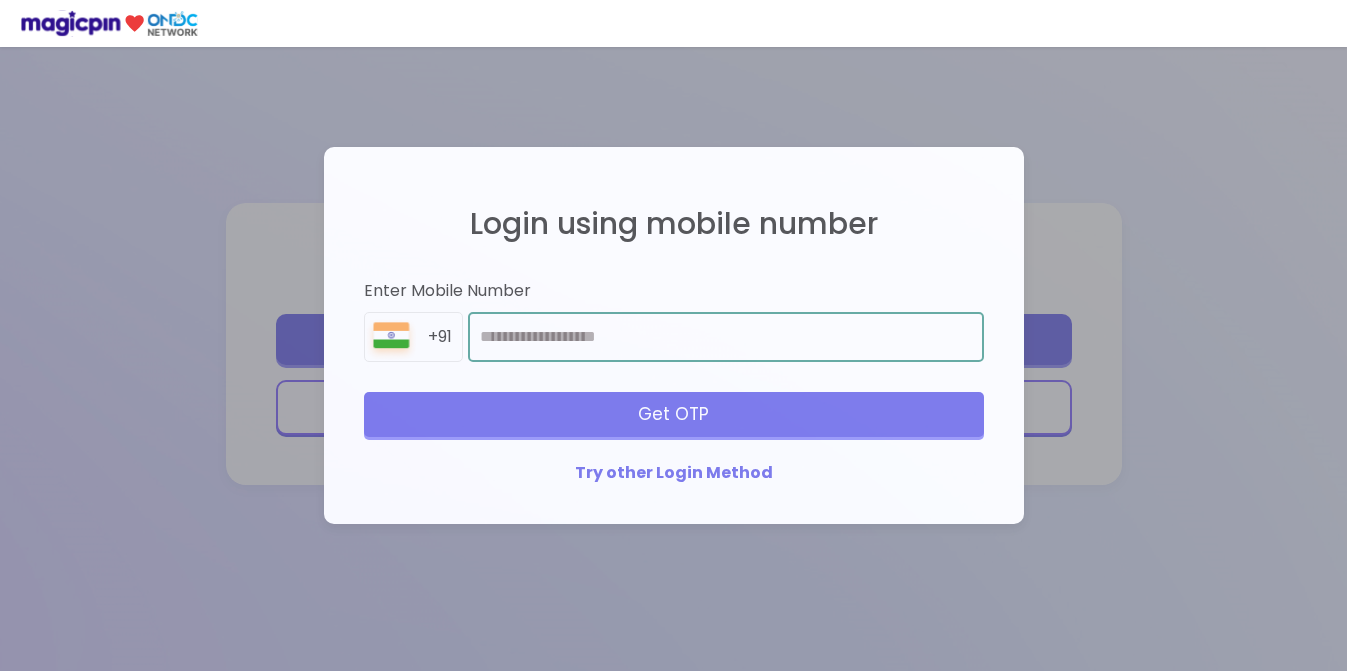 type on "**********" 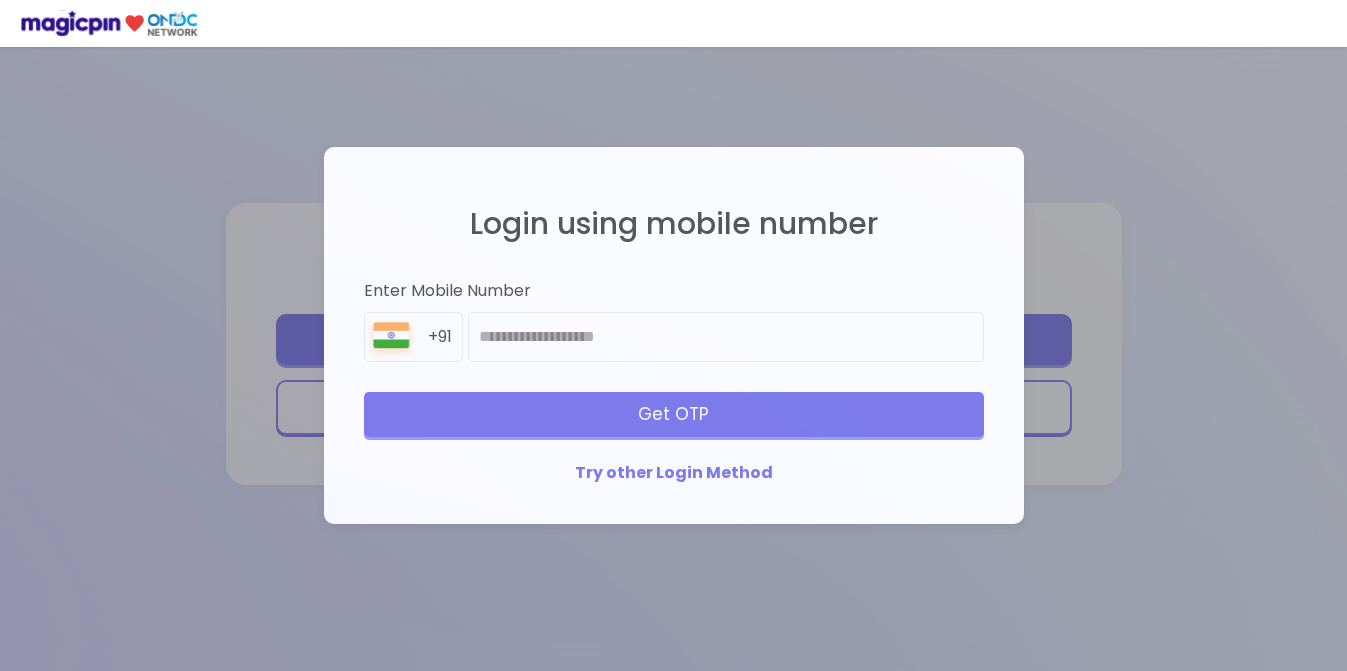 click on "Get OTP" at bounding box center [674, 414] 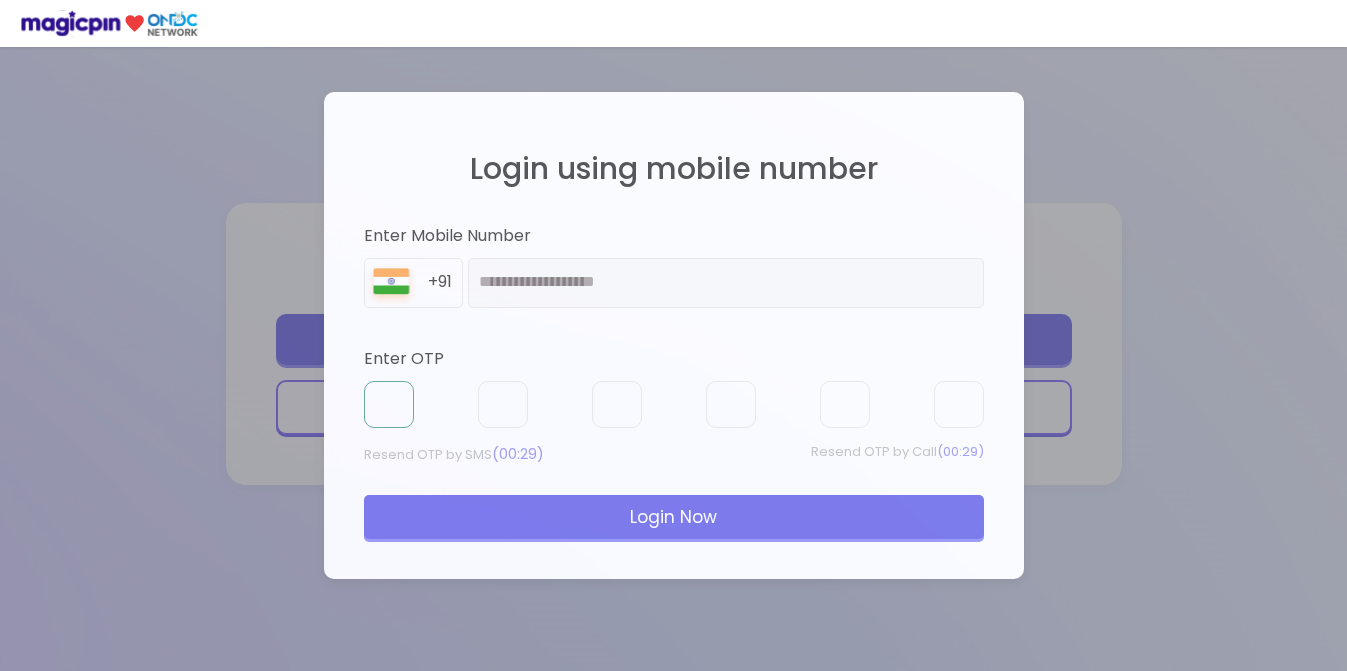 click at bounding box center [389, 405] 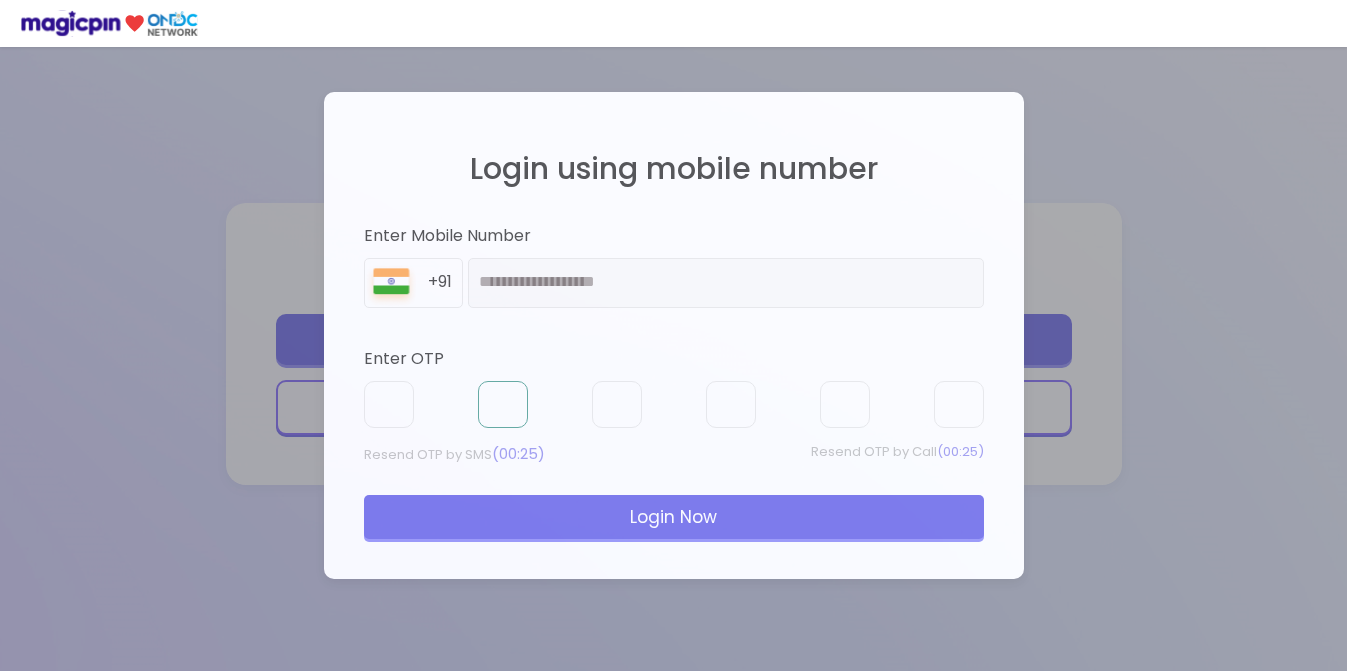 type on "*" 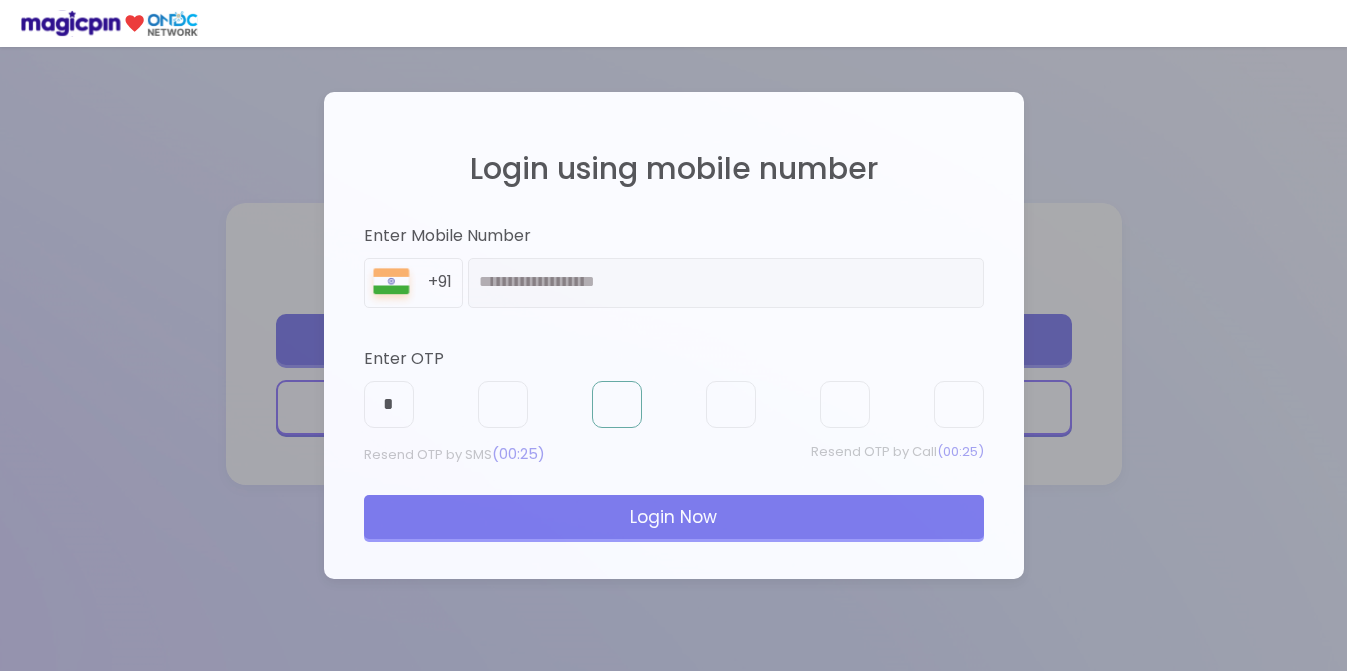type on "*" 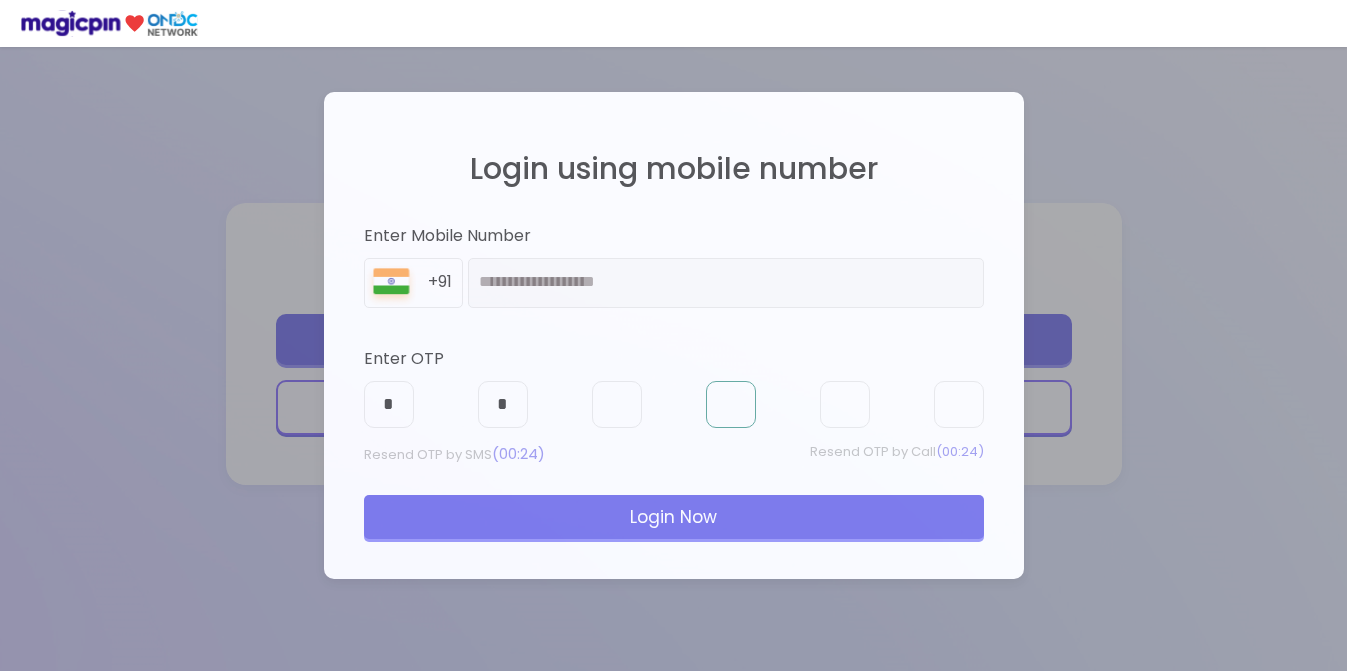 type on "*" 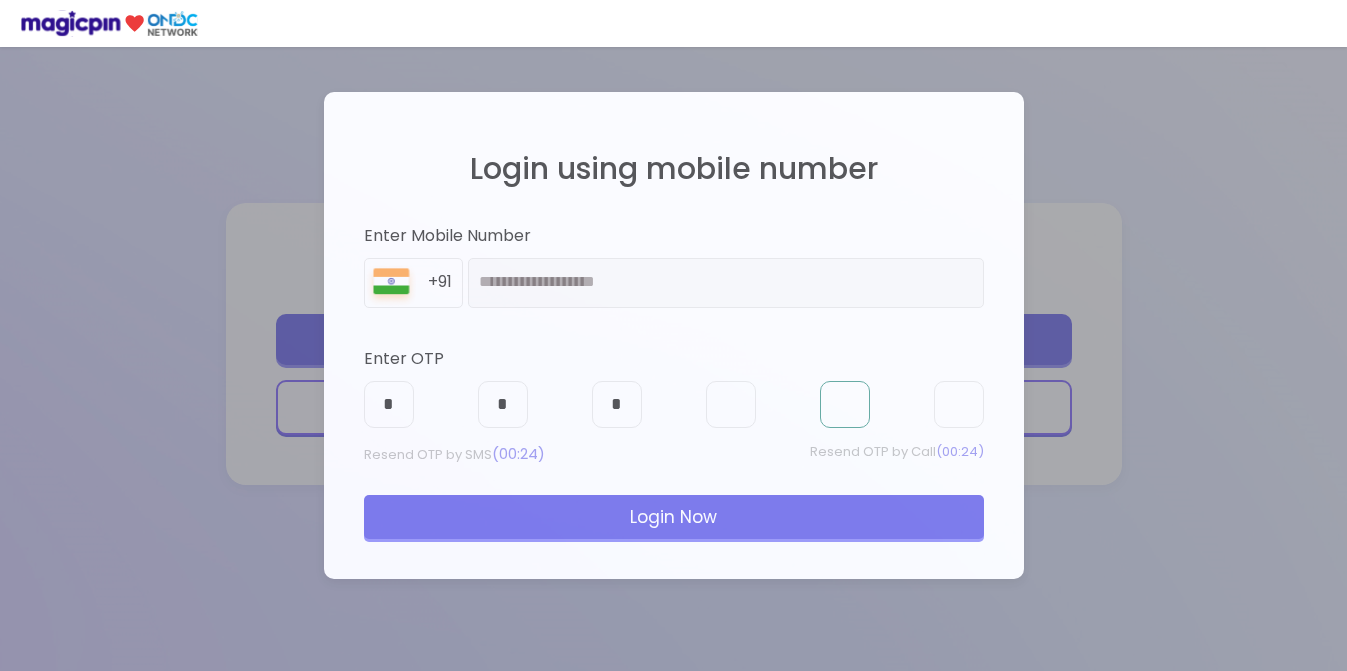 type on "*" 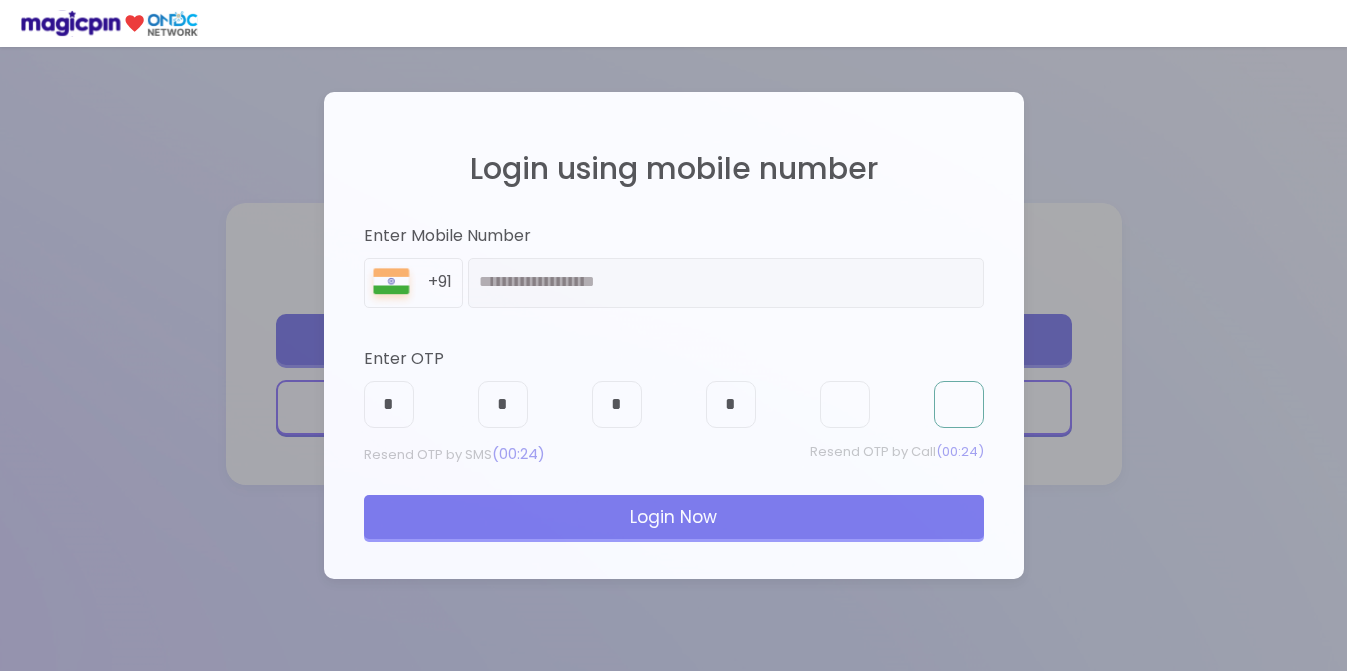 type on "*" 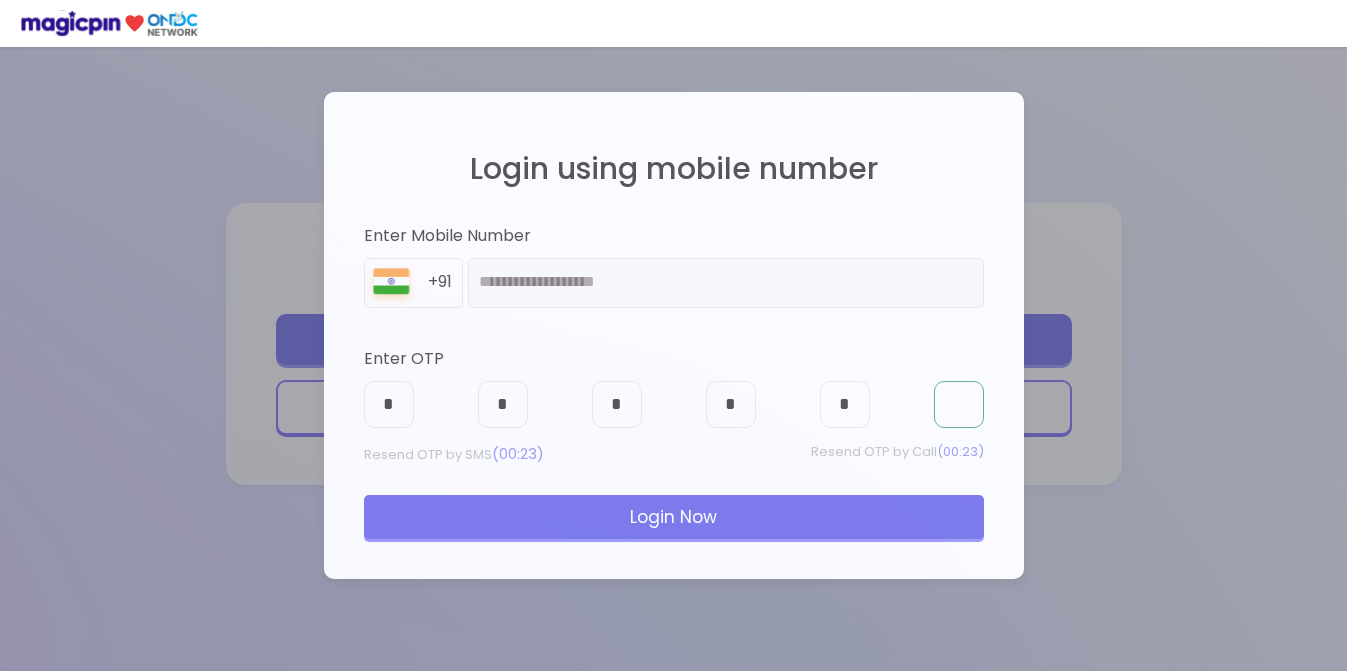 type on "*" 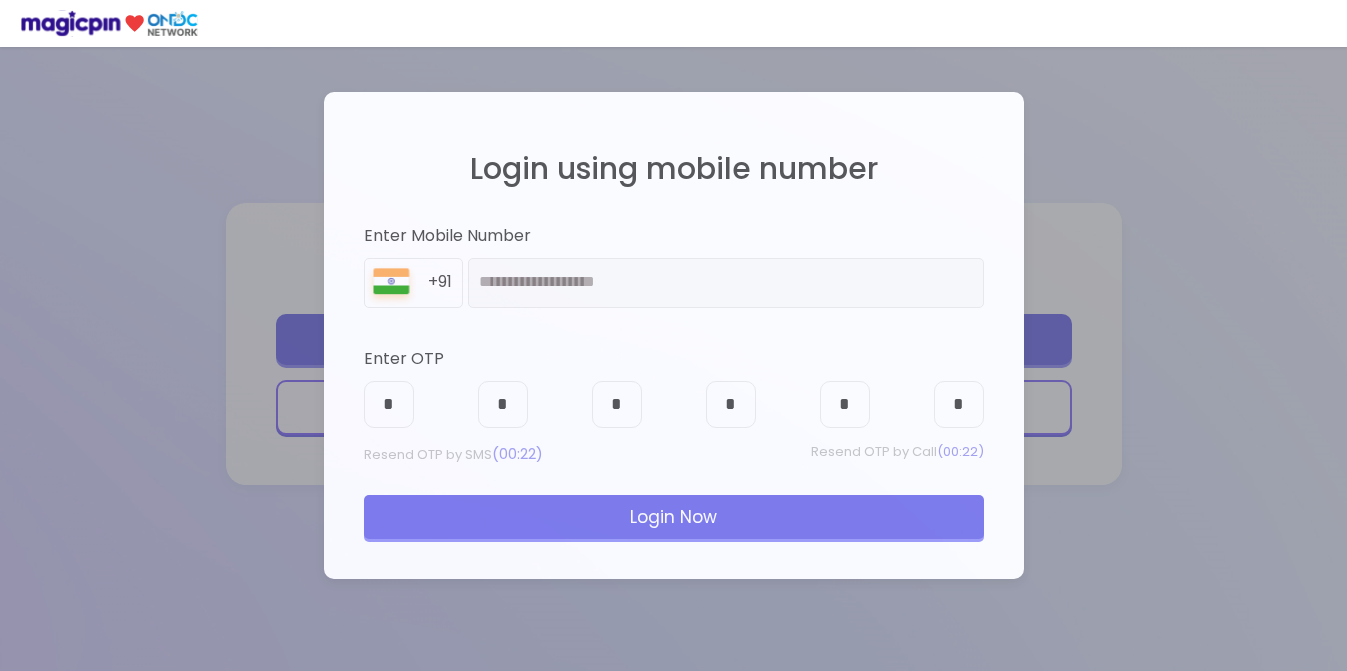 click on "Login Now" at bounding box center (674, 517) 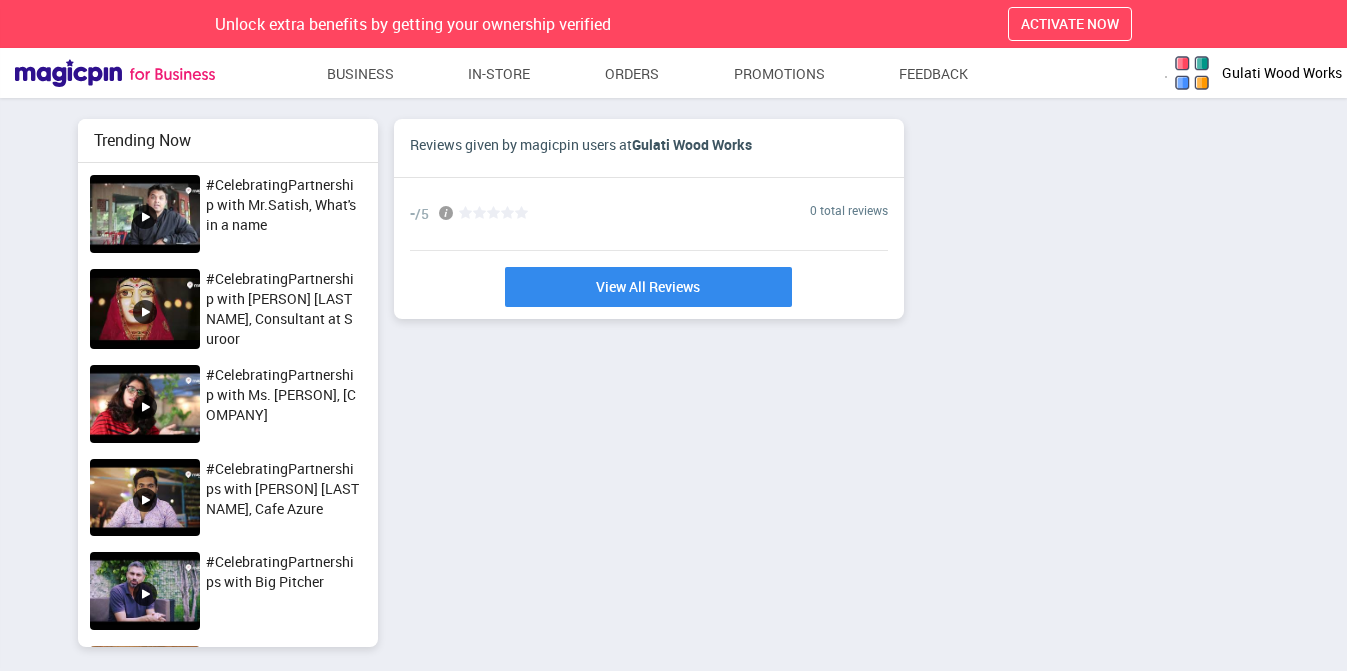 scroll, scrollTop: 1, scrollLeft: 1, axis: both 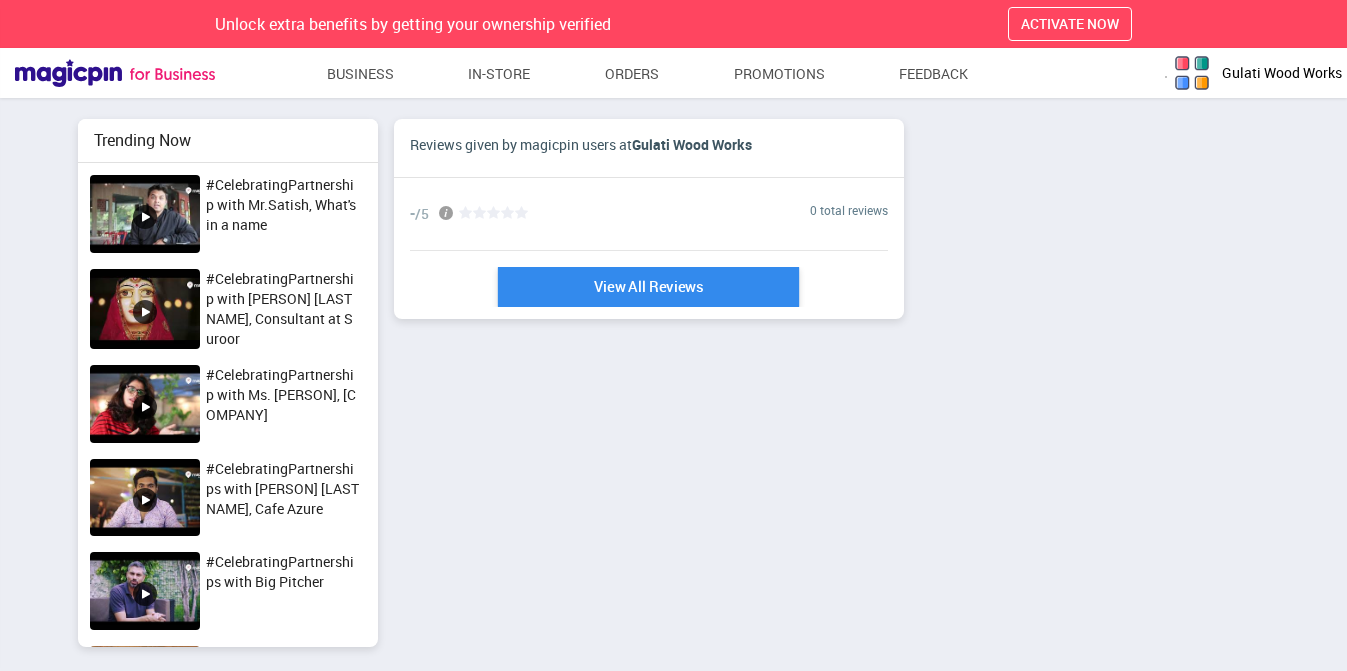 click on "View All Reviews" at bounding box center [648, 287] 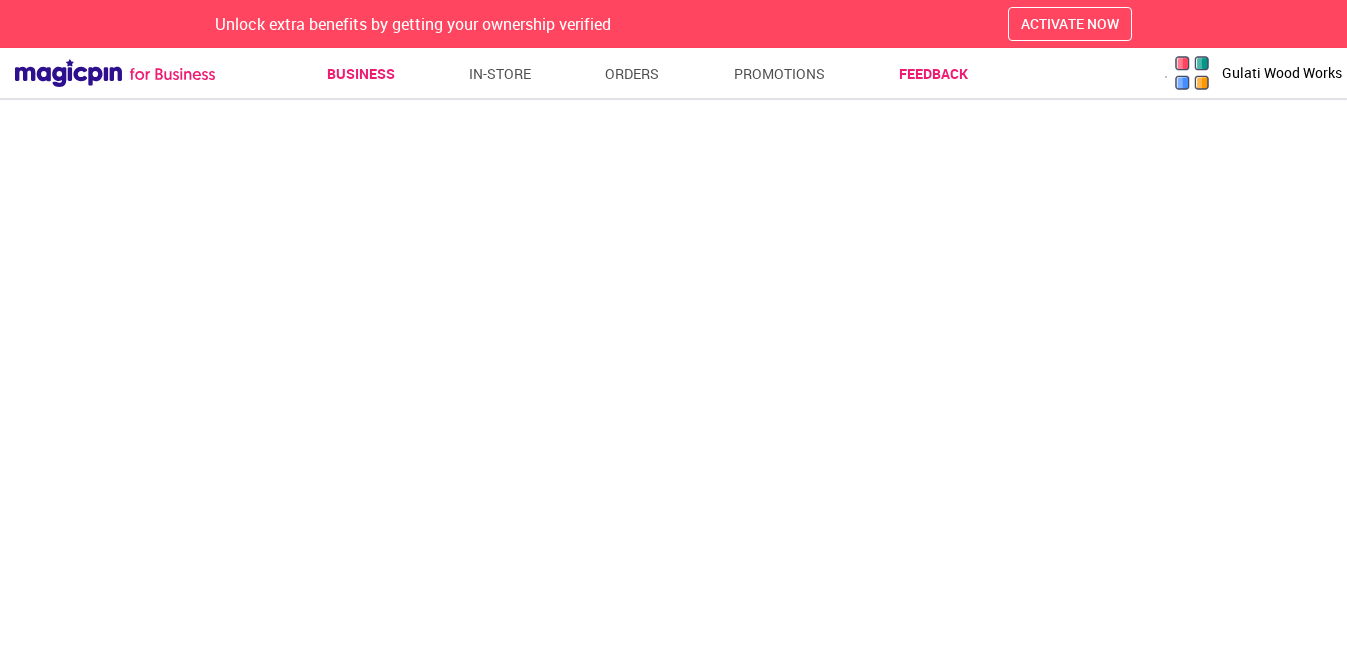 click on "Business" at bounding box center [361, 74] 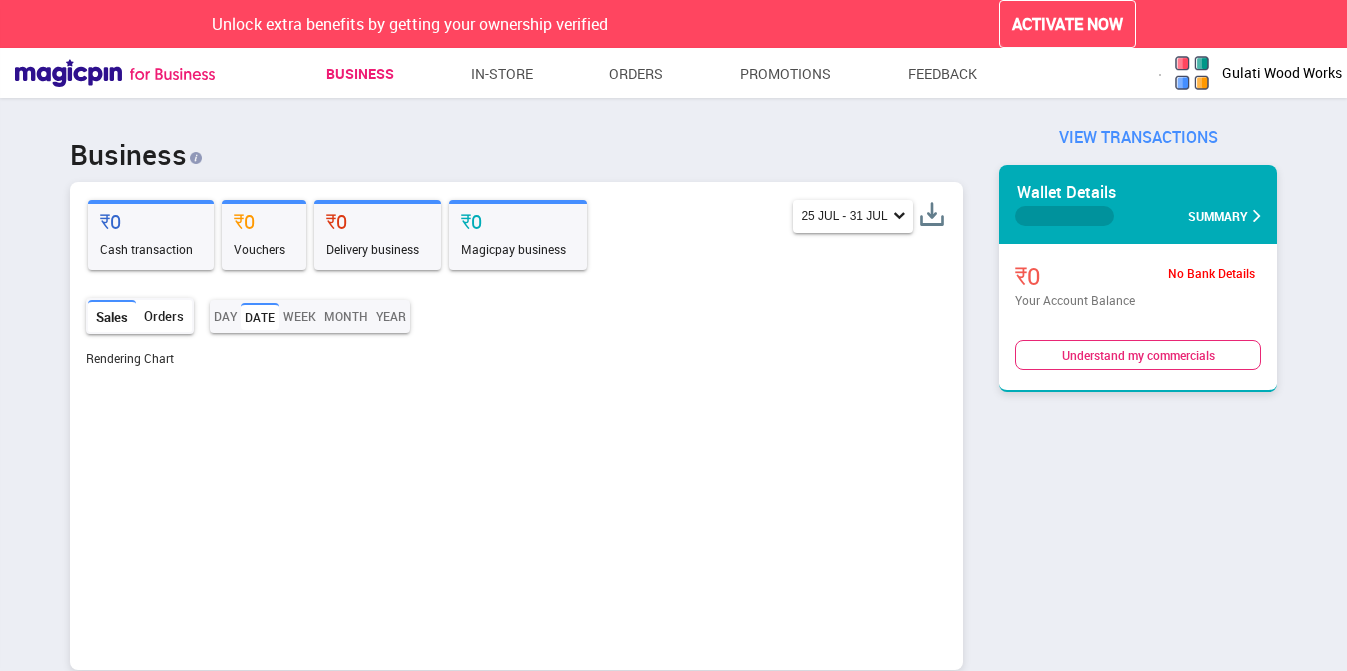 scroll, scrollTop: 999707, scrollLeft: 999119, axis: both 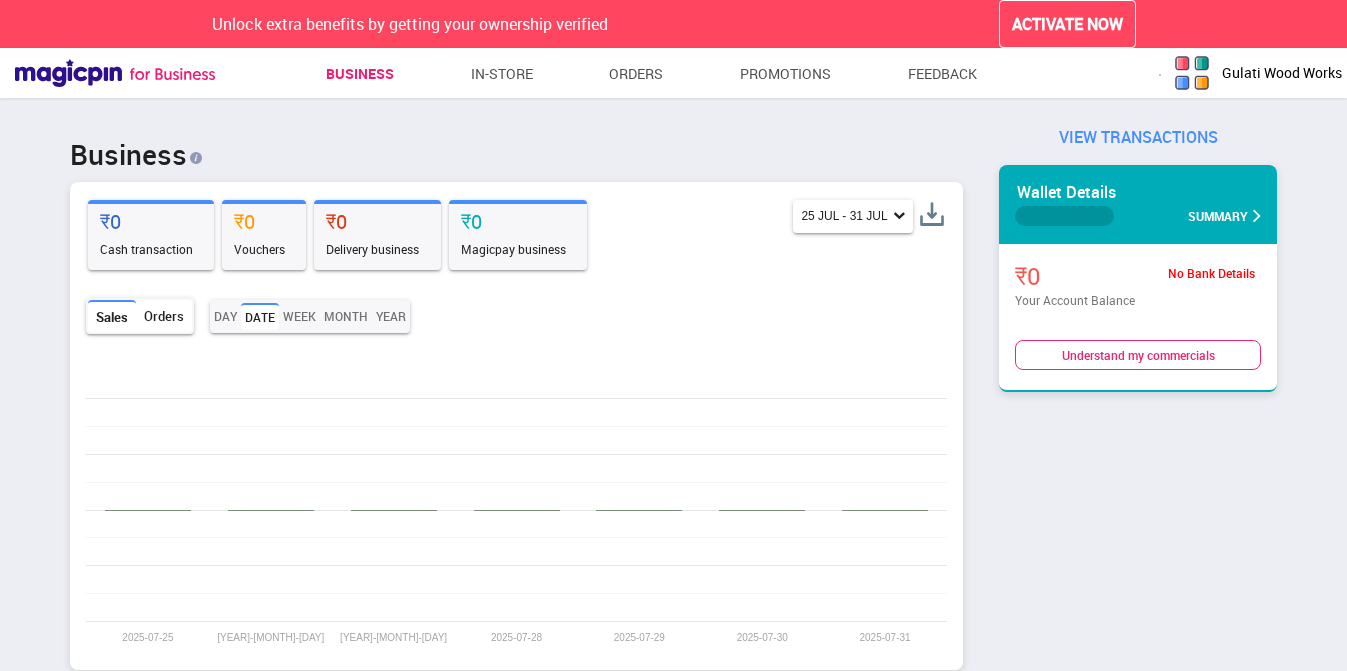 click on "Business" at bounding box center (360, 74) 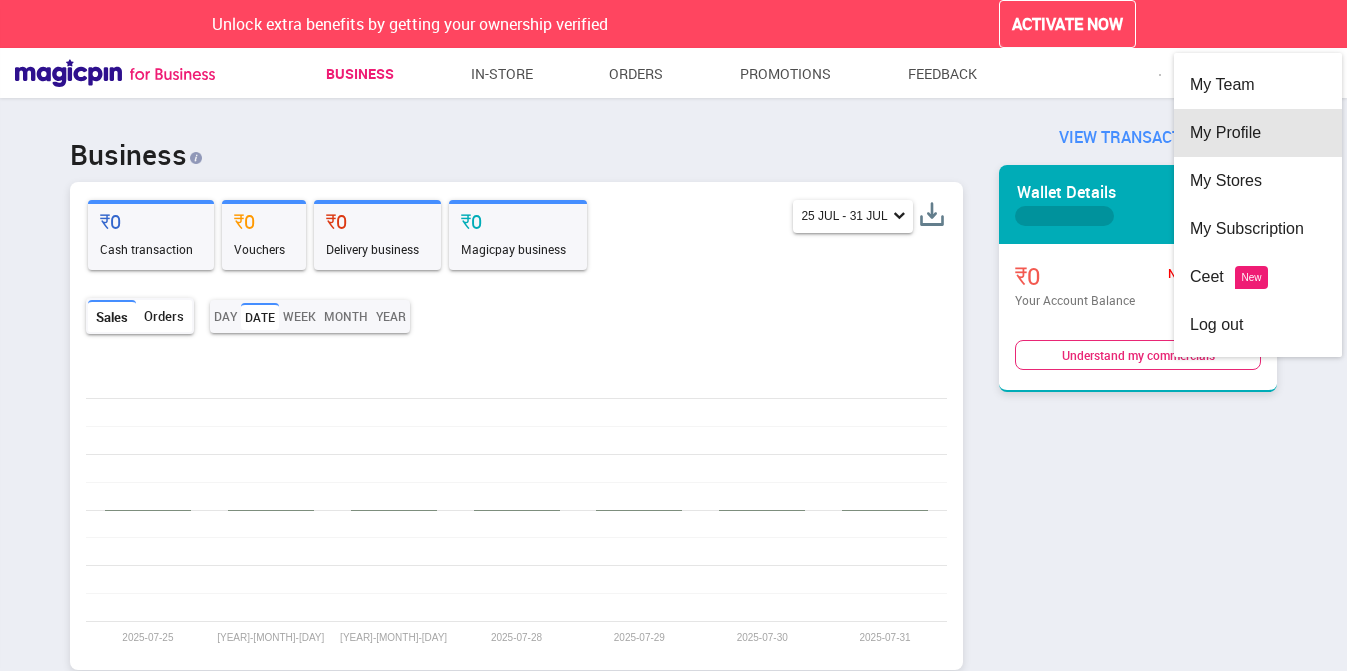 click on "My Profile" at bounding box center [1258, 133] 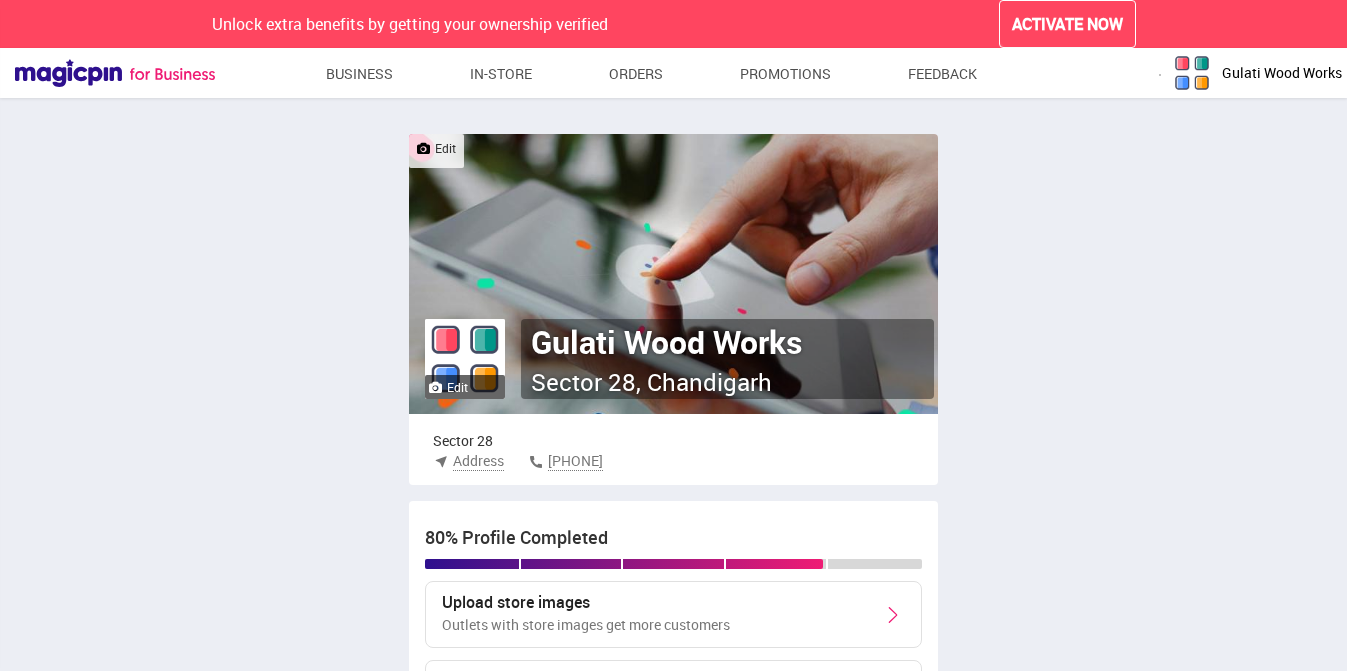 scroll, scrollTop: 100, scrollLeft: 0, axis: vertical 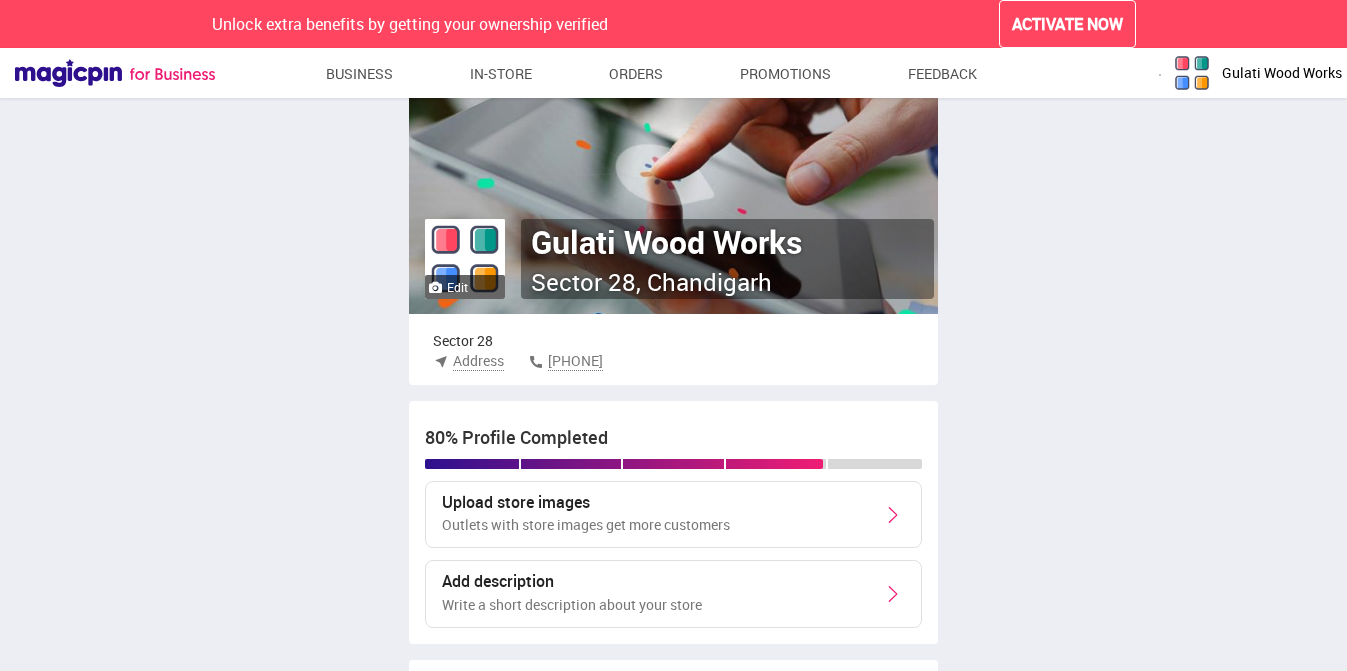 click on "Sector 28, Chandigarh" at bounding box center (651, 282) 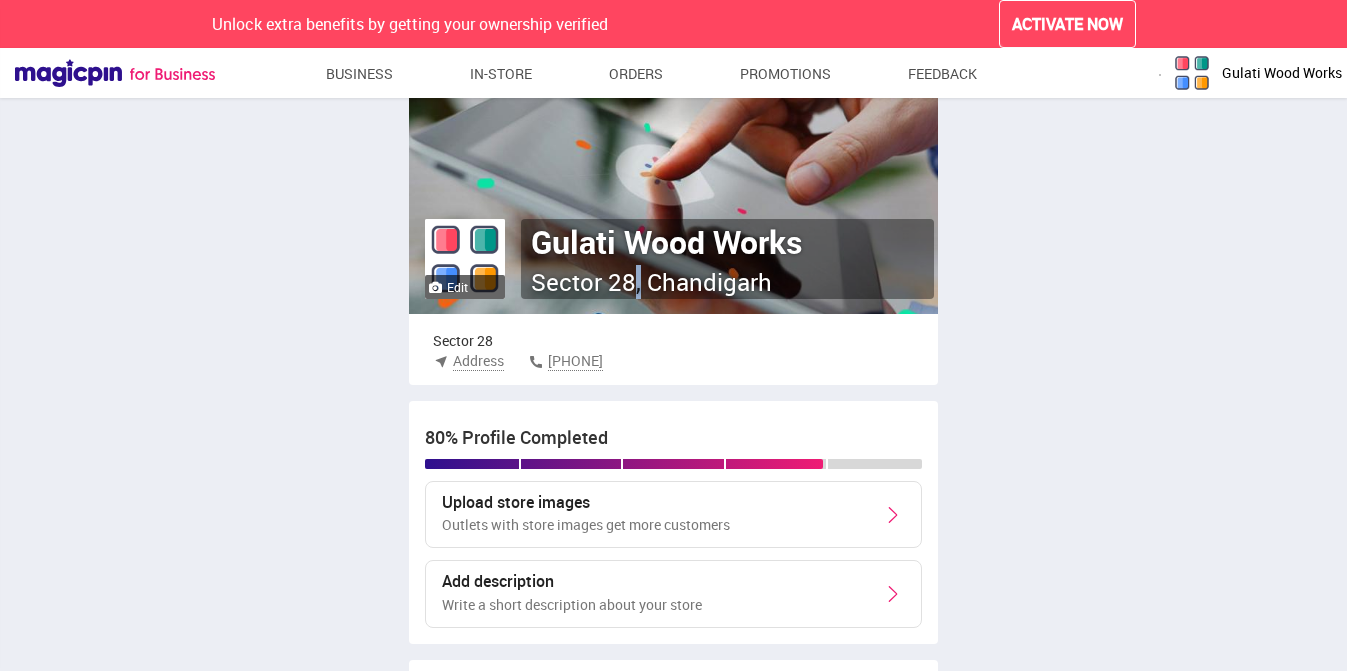 click on "Sector 28, Chandigarh" at bounding box center [651, 282] 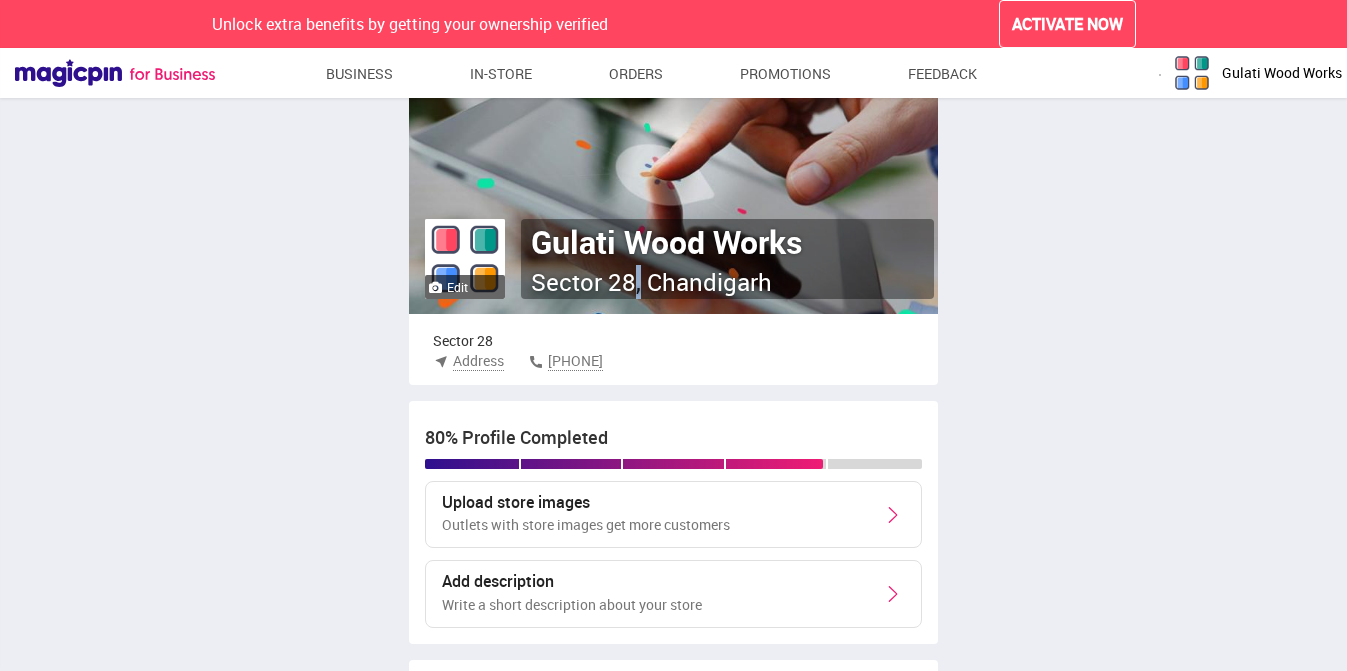 click on "Sector 28, Chandigarh" at bounding box center [651, 282] 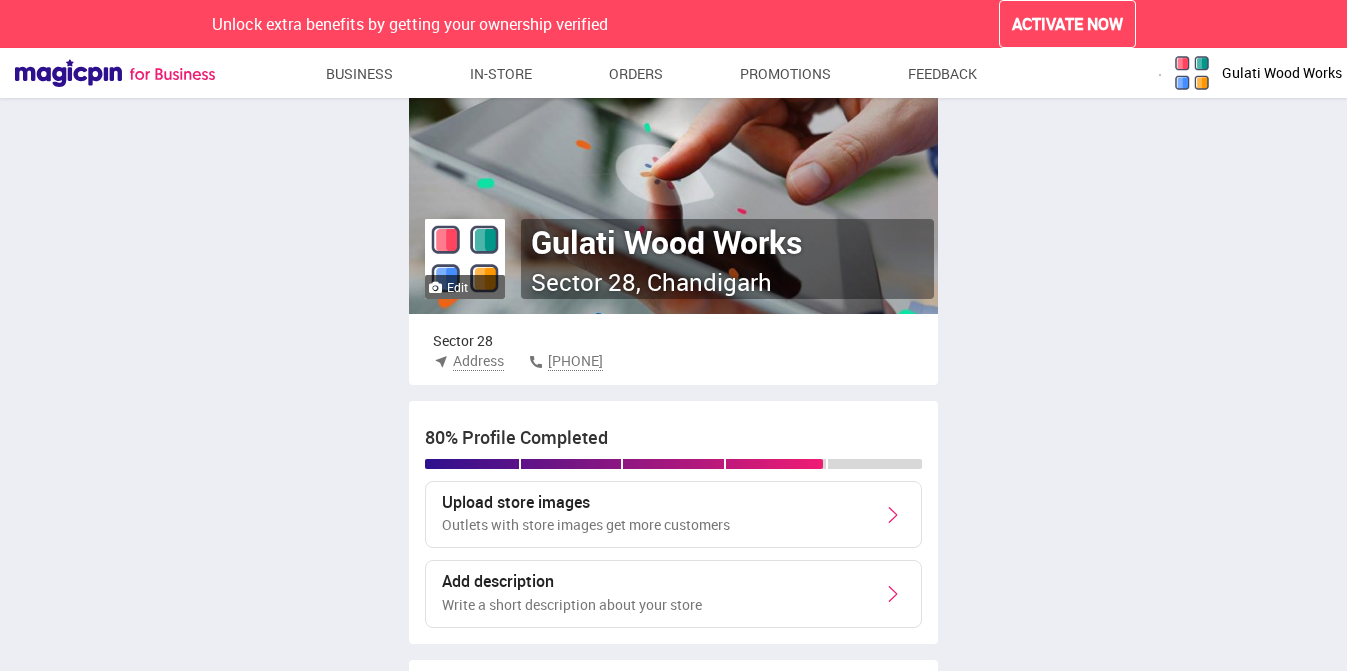 click on "Sector 28, Chandigarh" at bounding box center [651, 282] 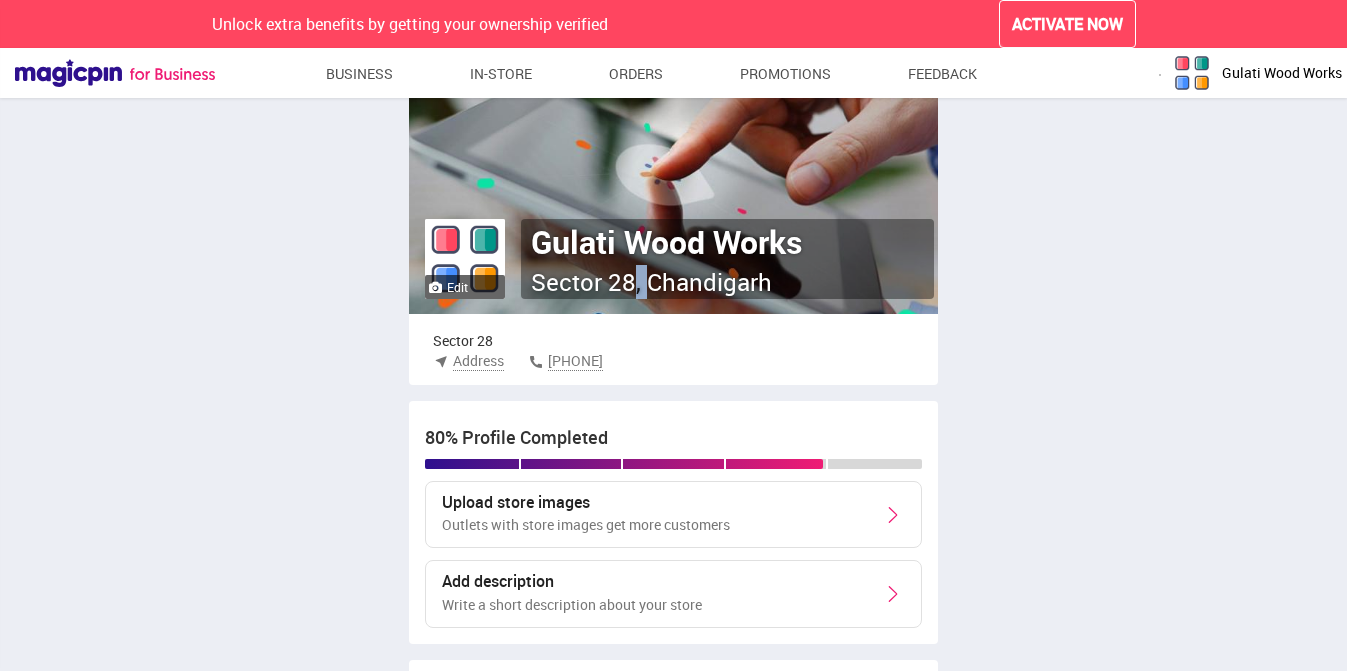 click on "Sector 28, Chandigarh" at bounding box center [651, 282] 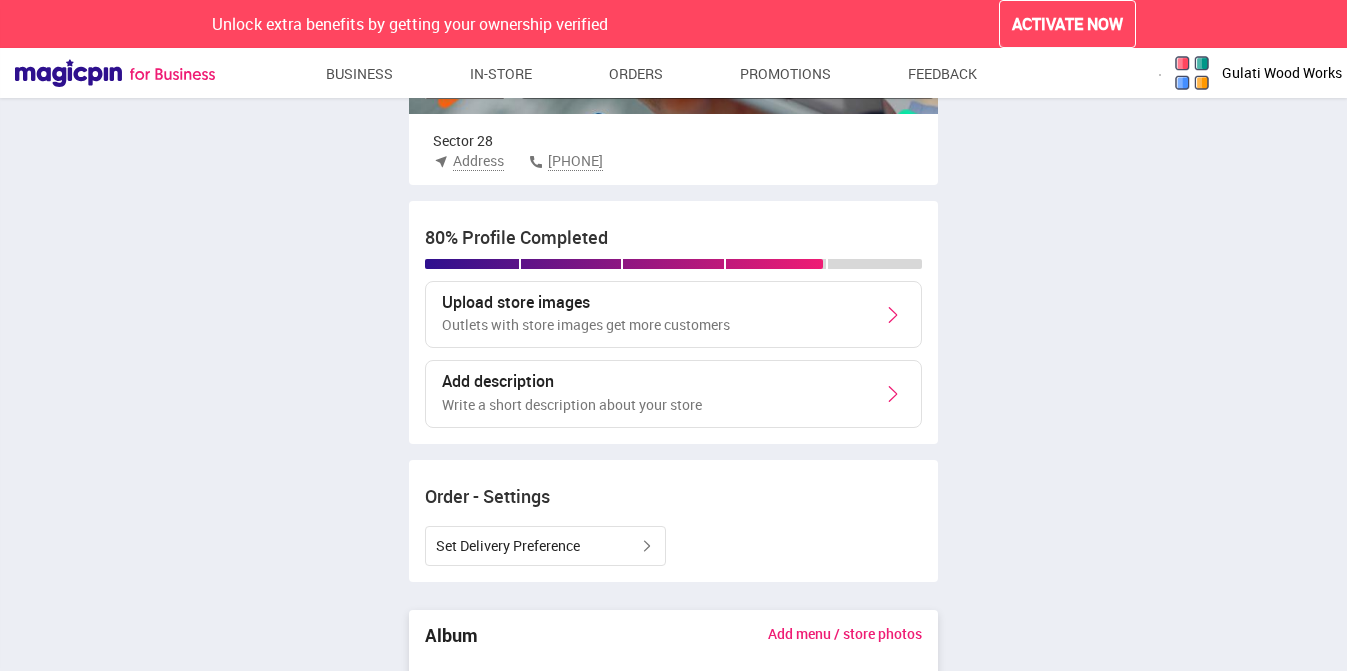 scroll, scrollTop: 0, scrollLeft: 0, axis: both 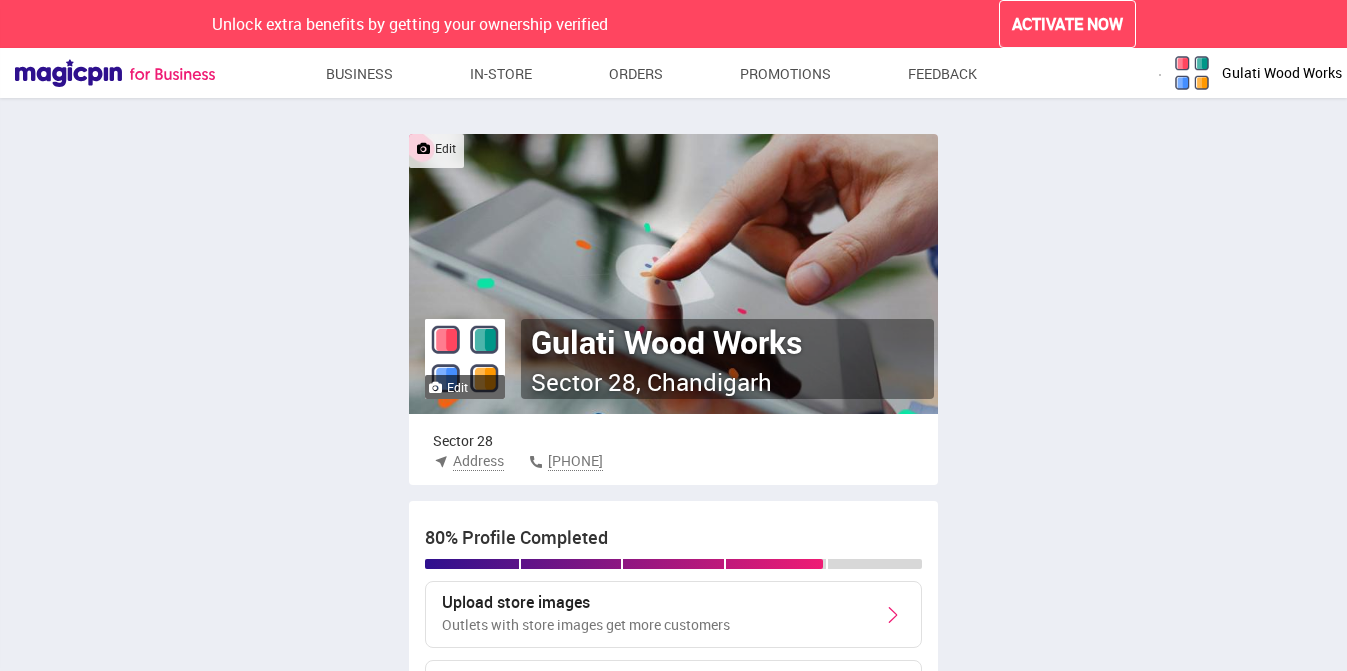 click on "Edit" at bounding box center (436, 148) 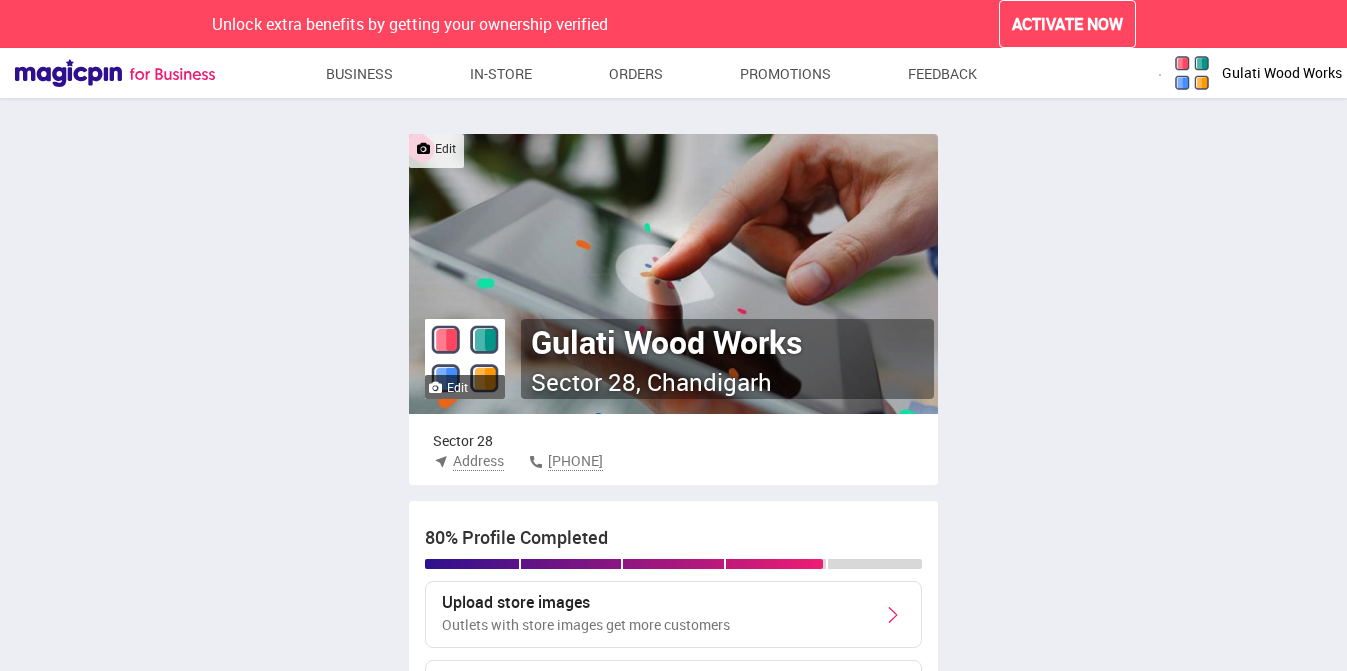 click on "Edit" at bounding box center [436, 148] 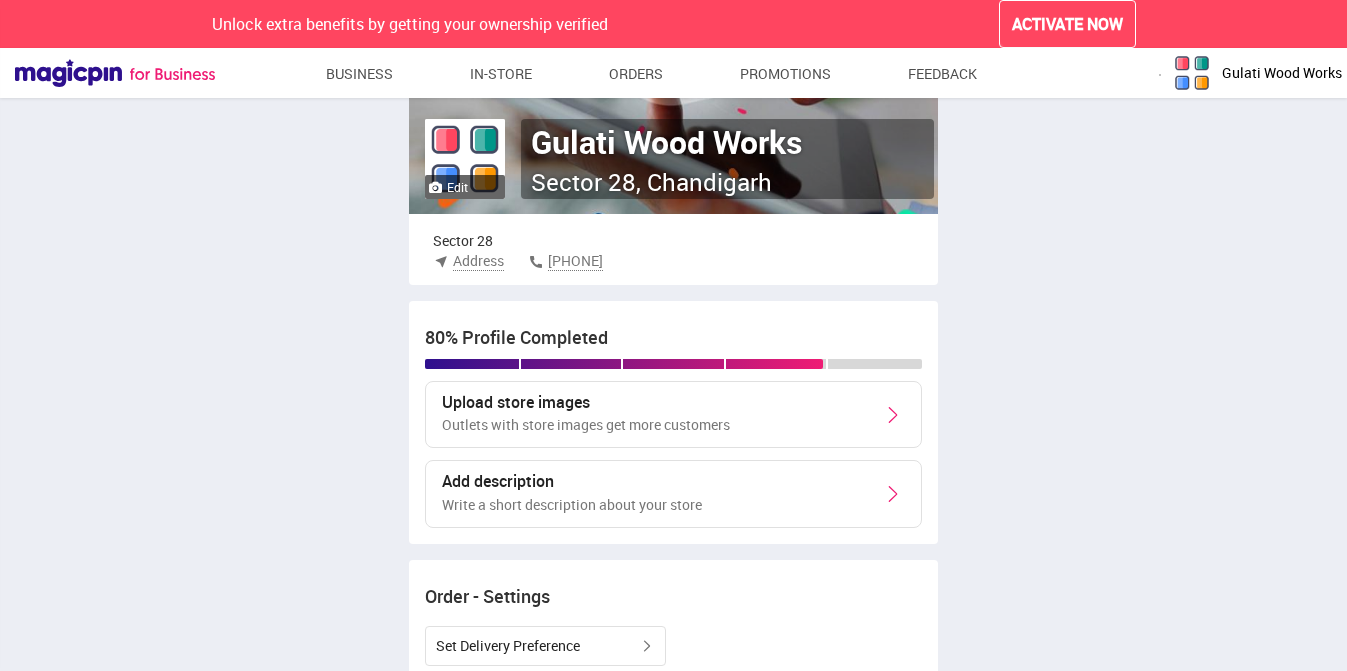 scroll, scrollTop: 300, scrollLeft: 0, axis: vertical 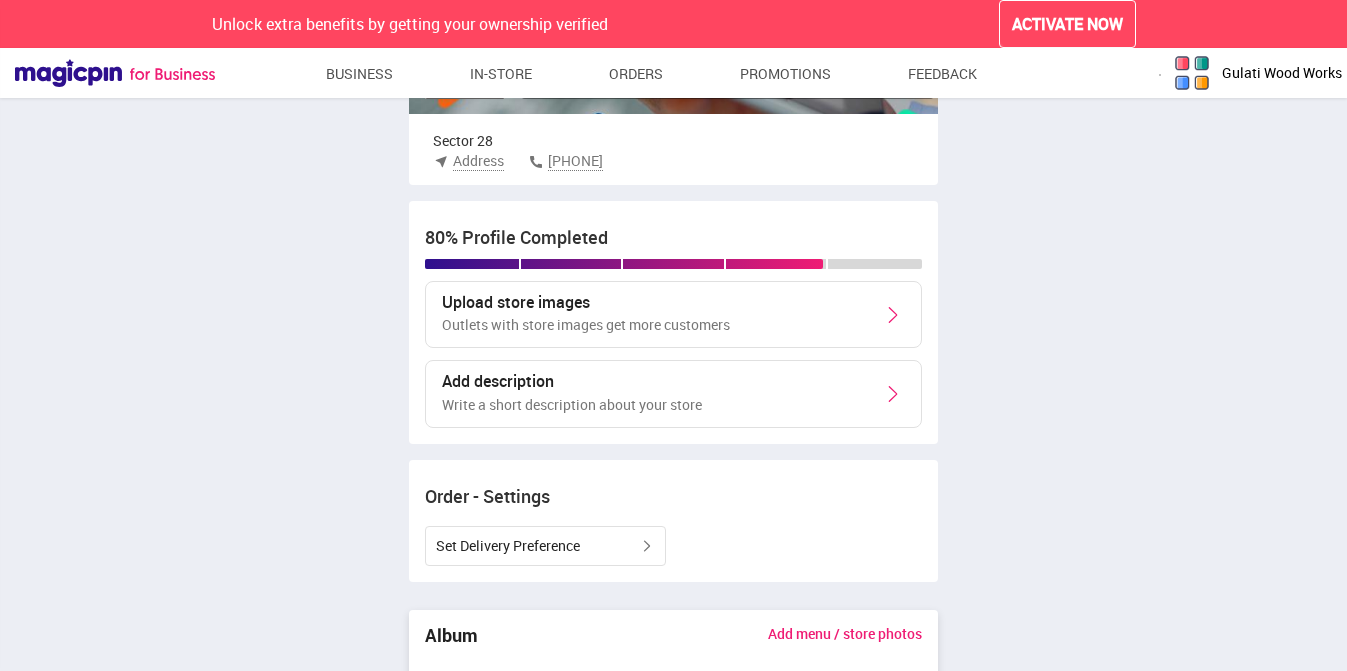click at bounding box center (893, 315) 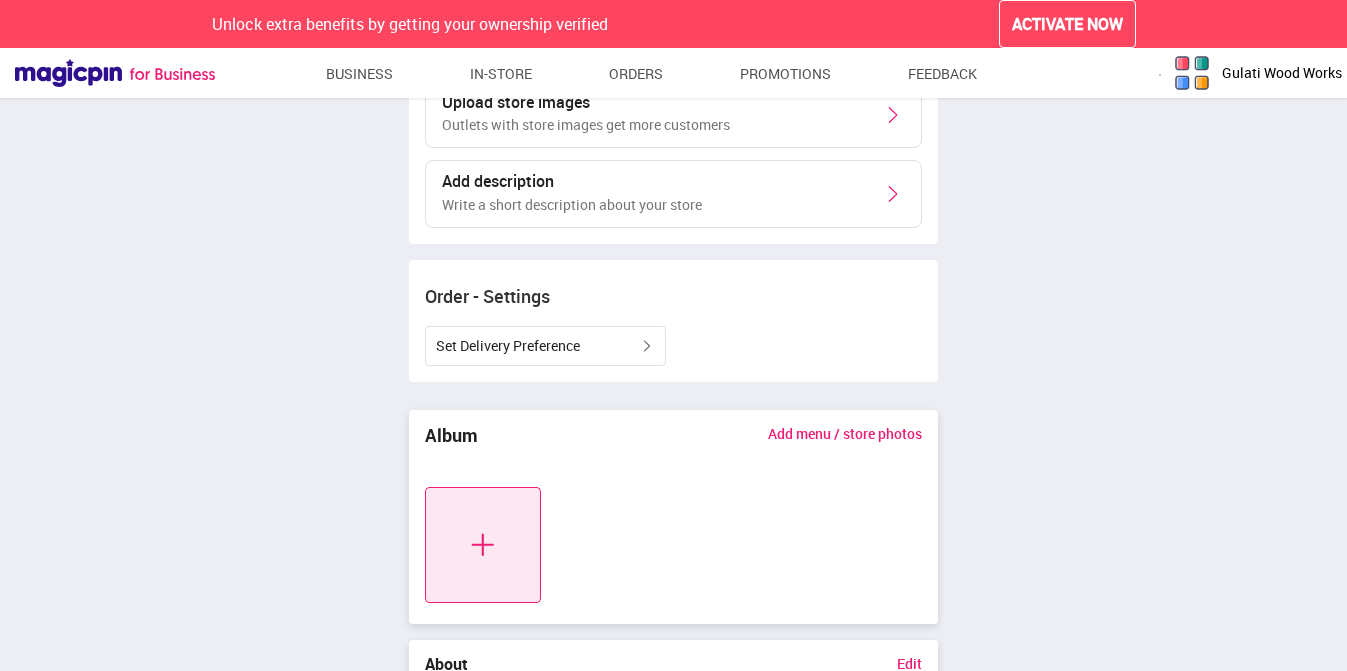 scroll, scrollTop: 600, scrollLeft: 0, axis: vertical 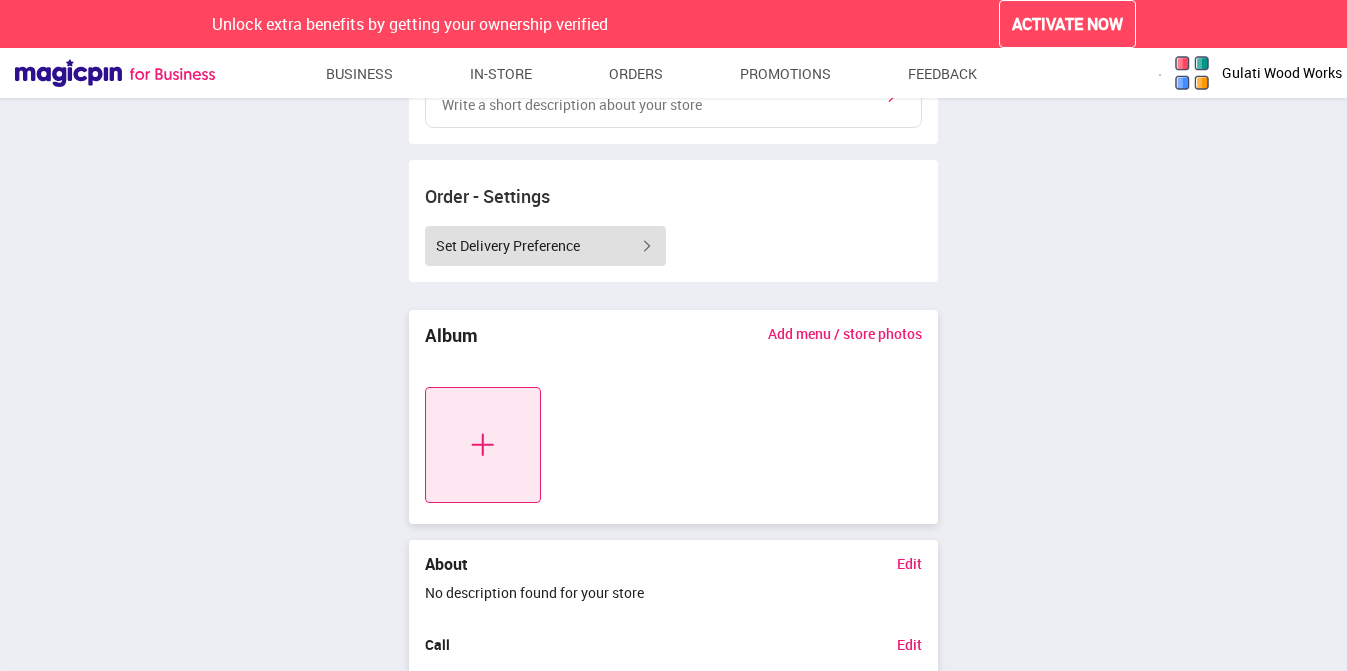 click at bounding box center [647, 246] 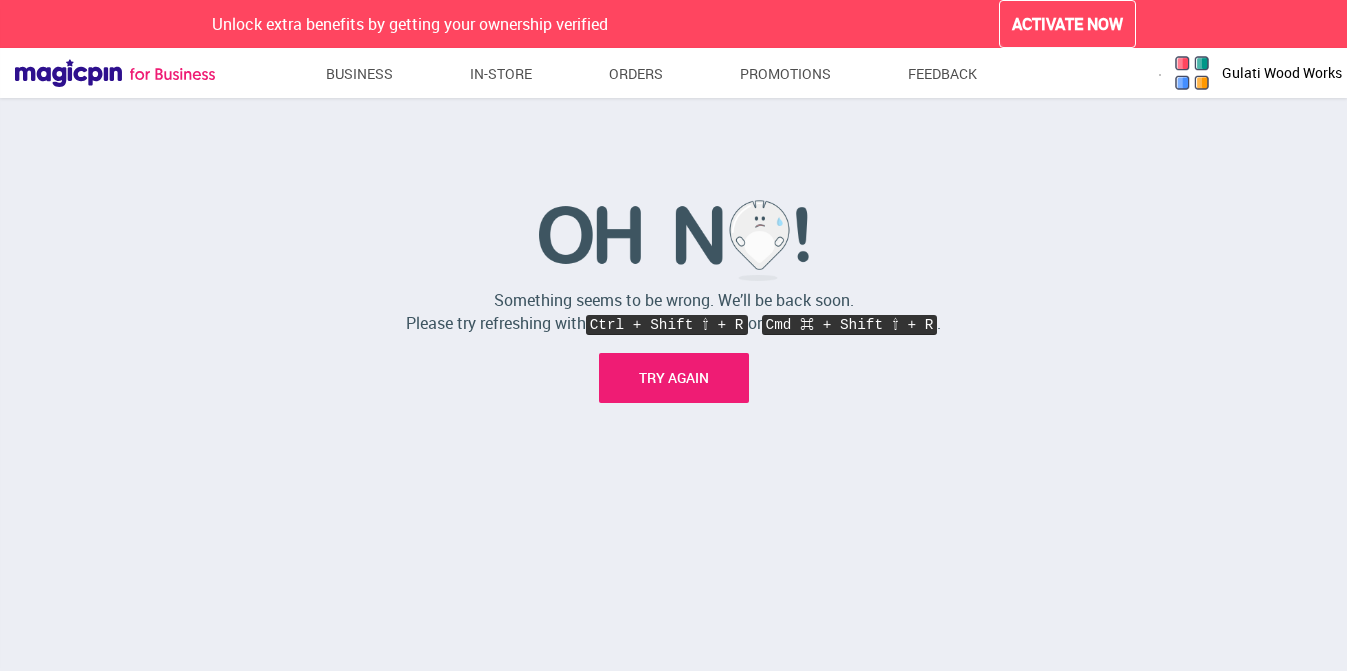 scroll, scrollTop: 31, scrollLeft: 0, axis: vertical 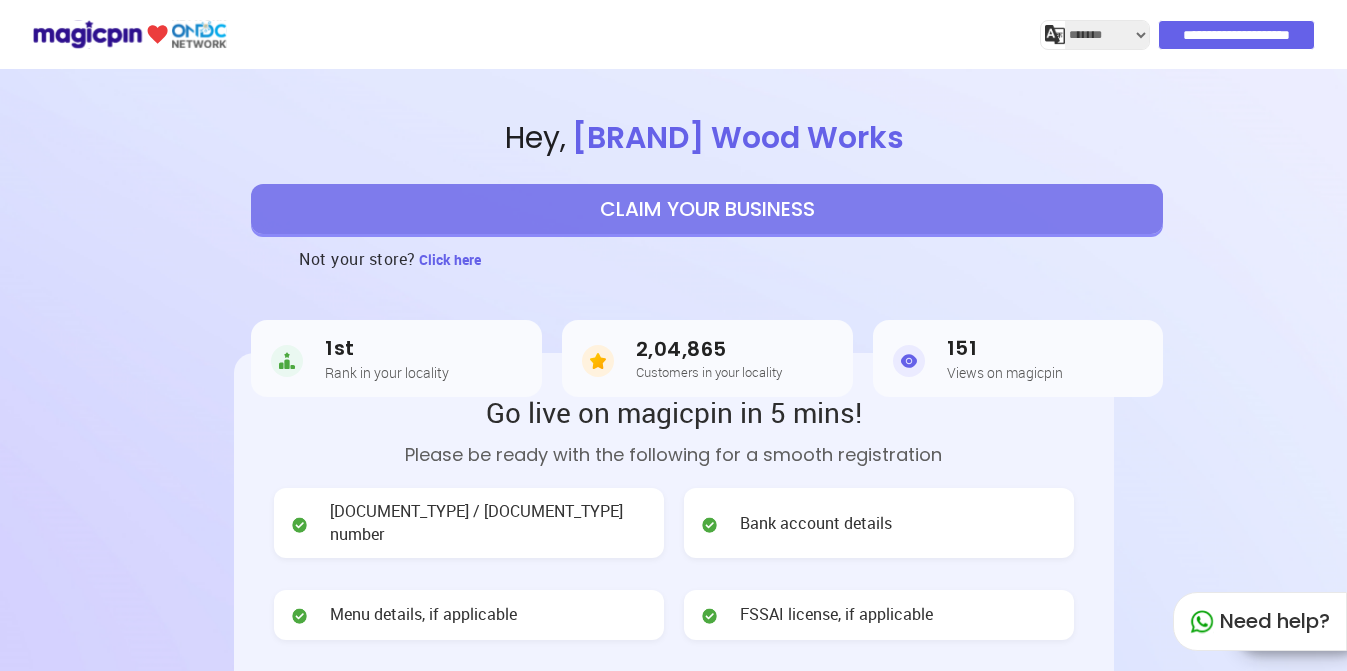 select on "*******" 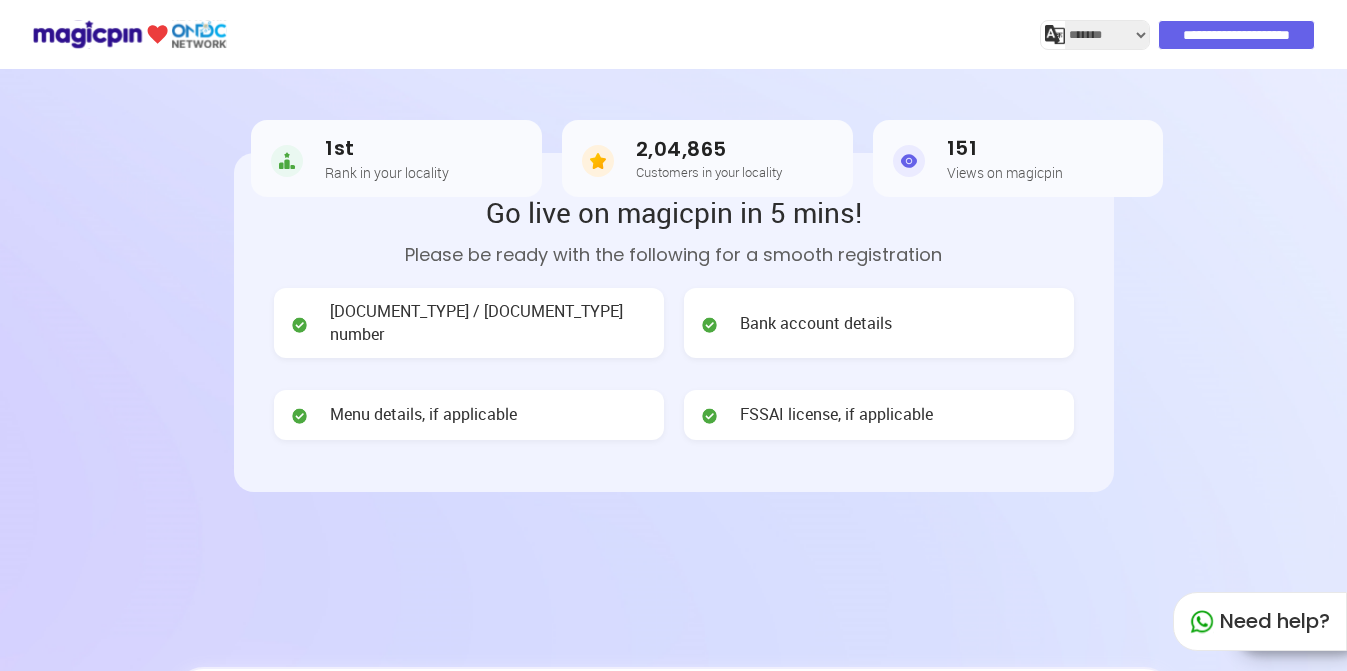scroll, scrollTop: 0, scrollLeft: 0, axis: both 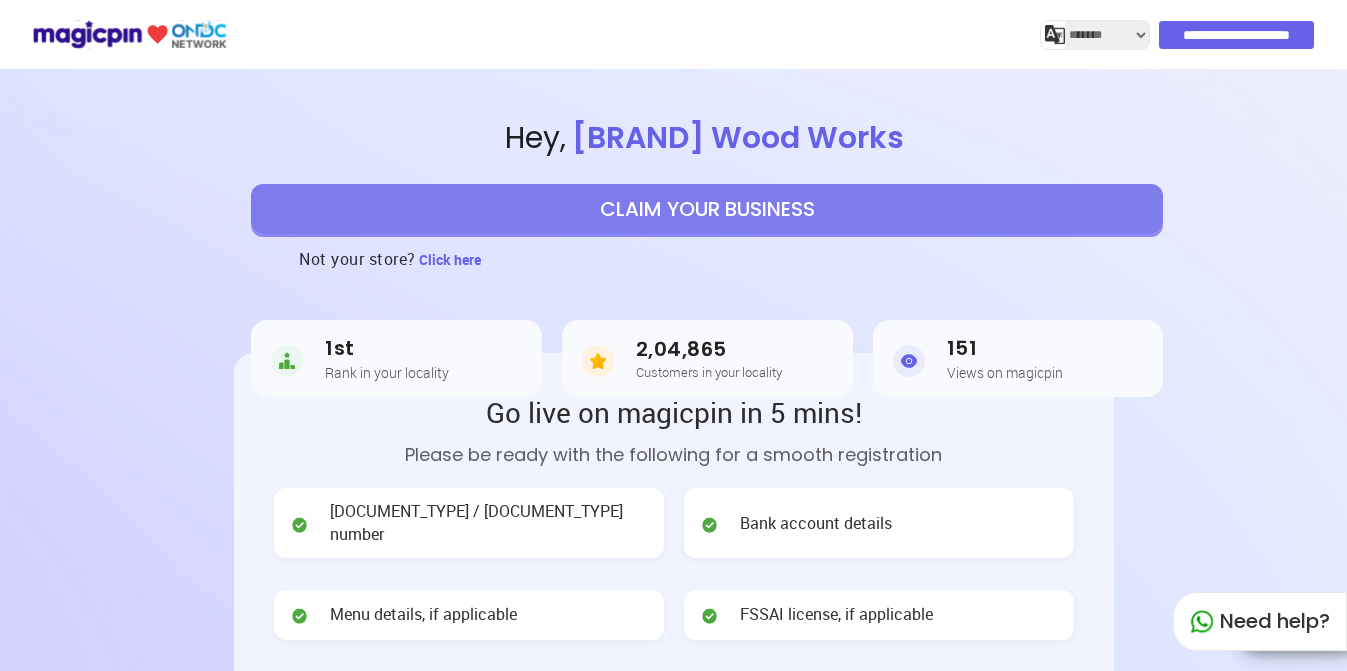click on "CLAIM YOUR BUSINESS" at bounding box center [707, 209] 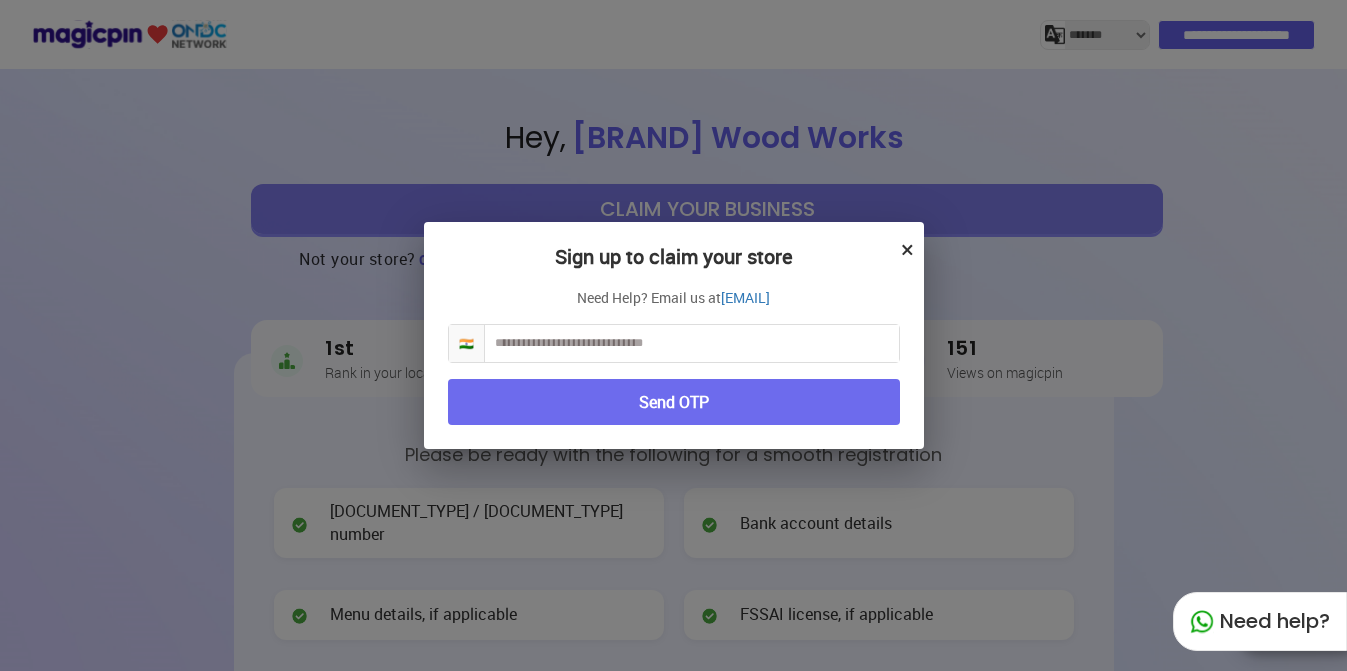click at bounding box center [692, 343] 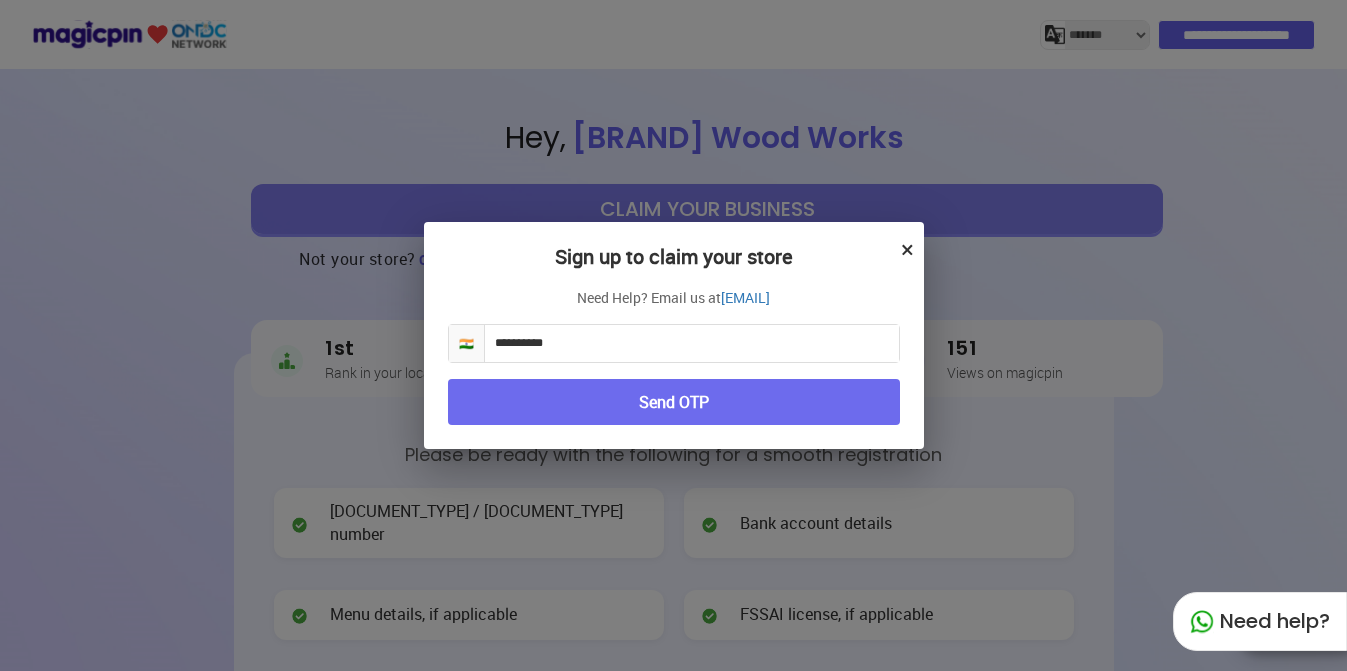 type on "**********" 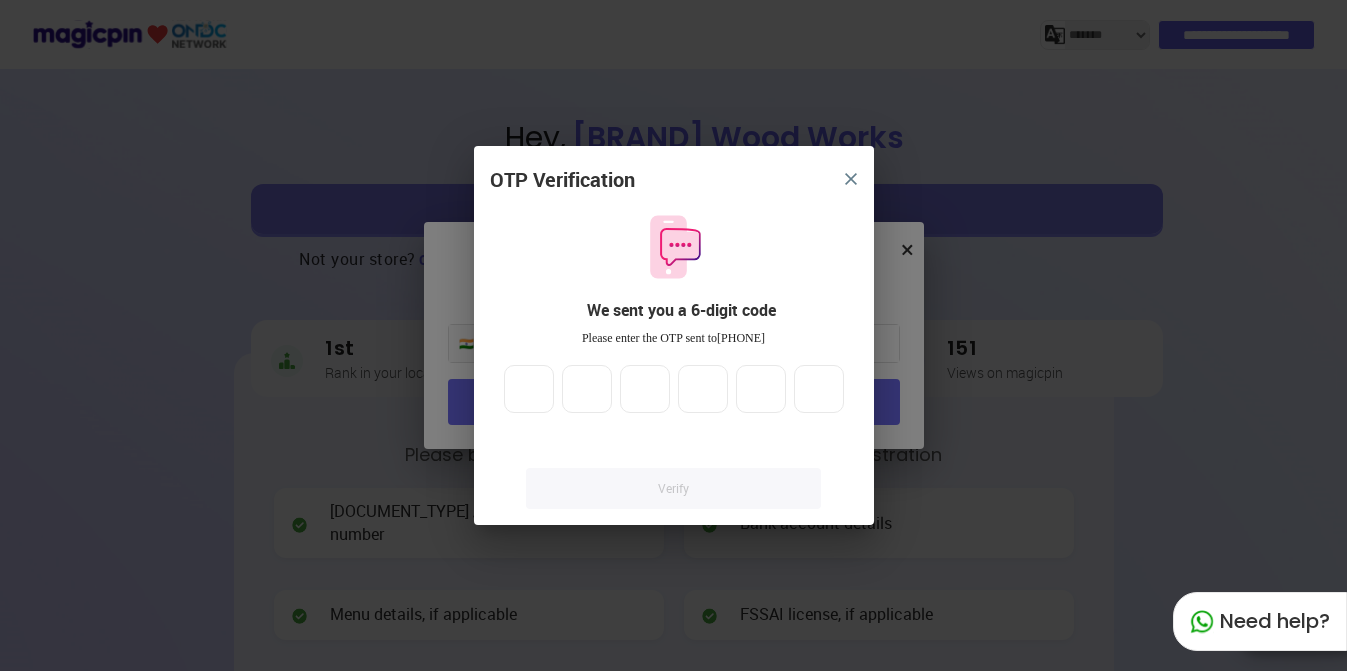 click at bounding box center [674, 247] 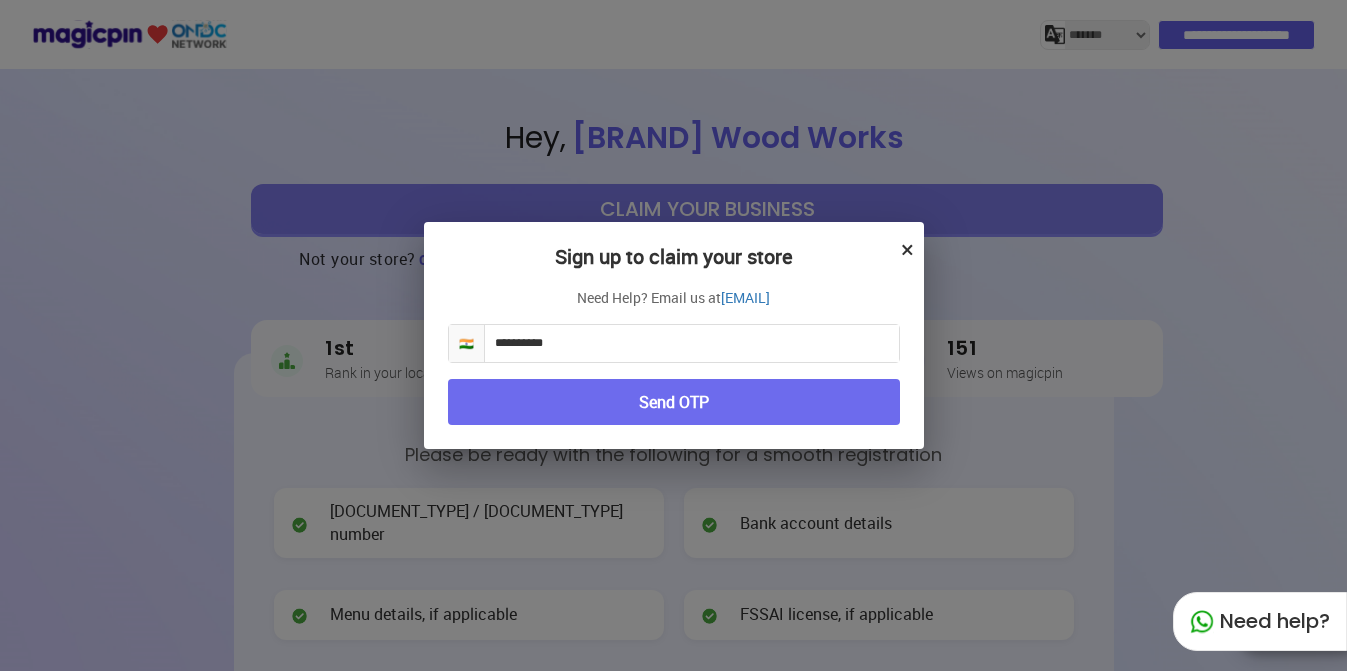 click on "×" at bounding box center [907, 249] 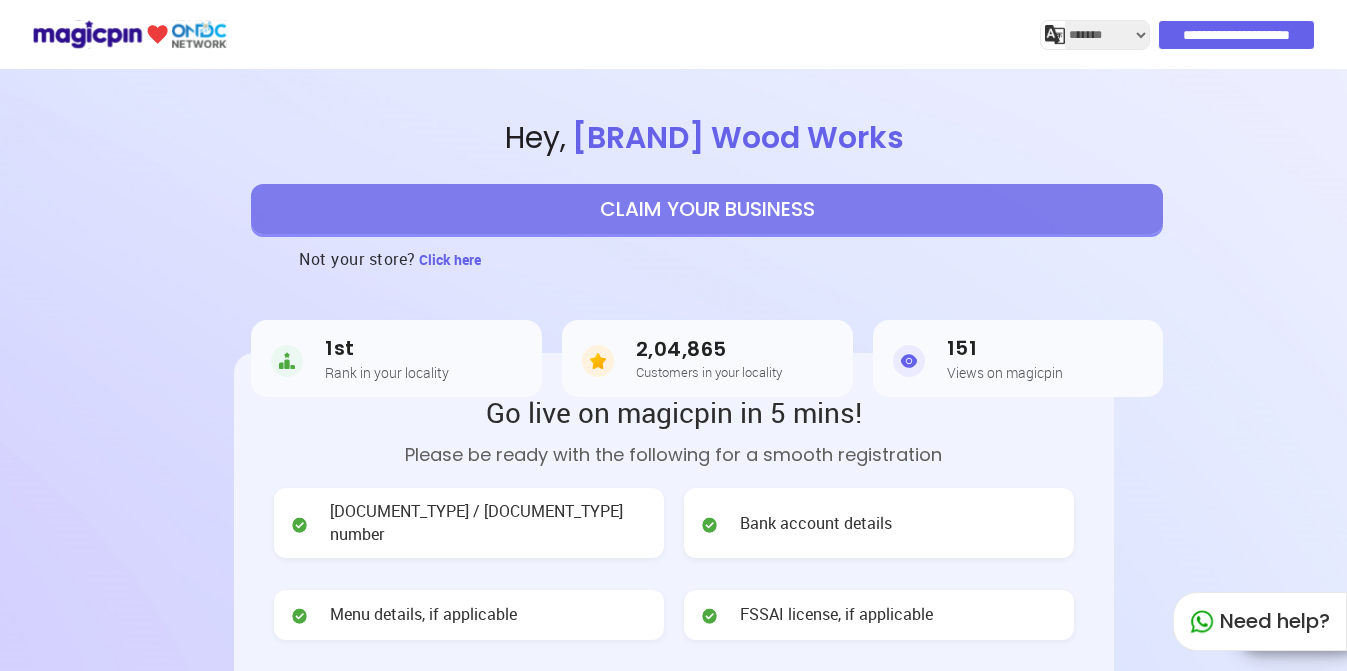 scroll, scrollTop: 200, scrollLeft: 0, axis: vertical 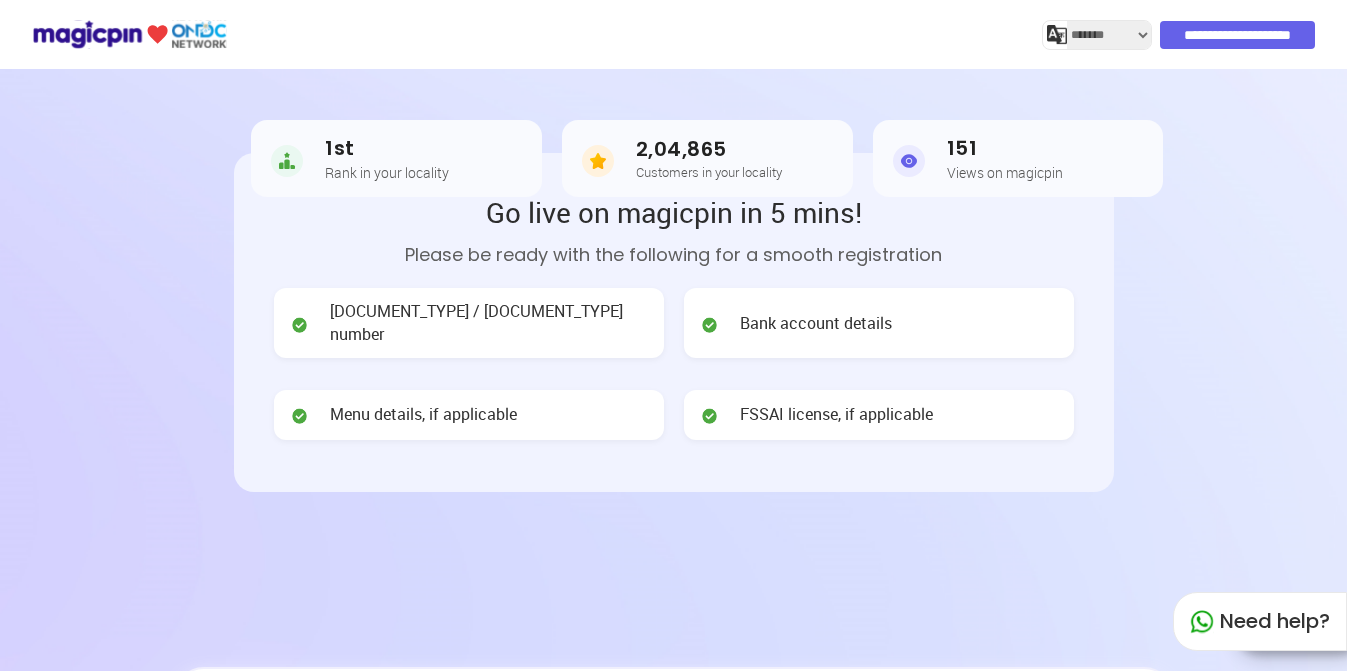 click on "**********" at bounding box center (1237, 35) 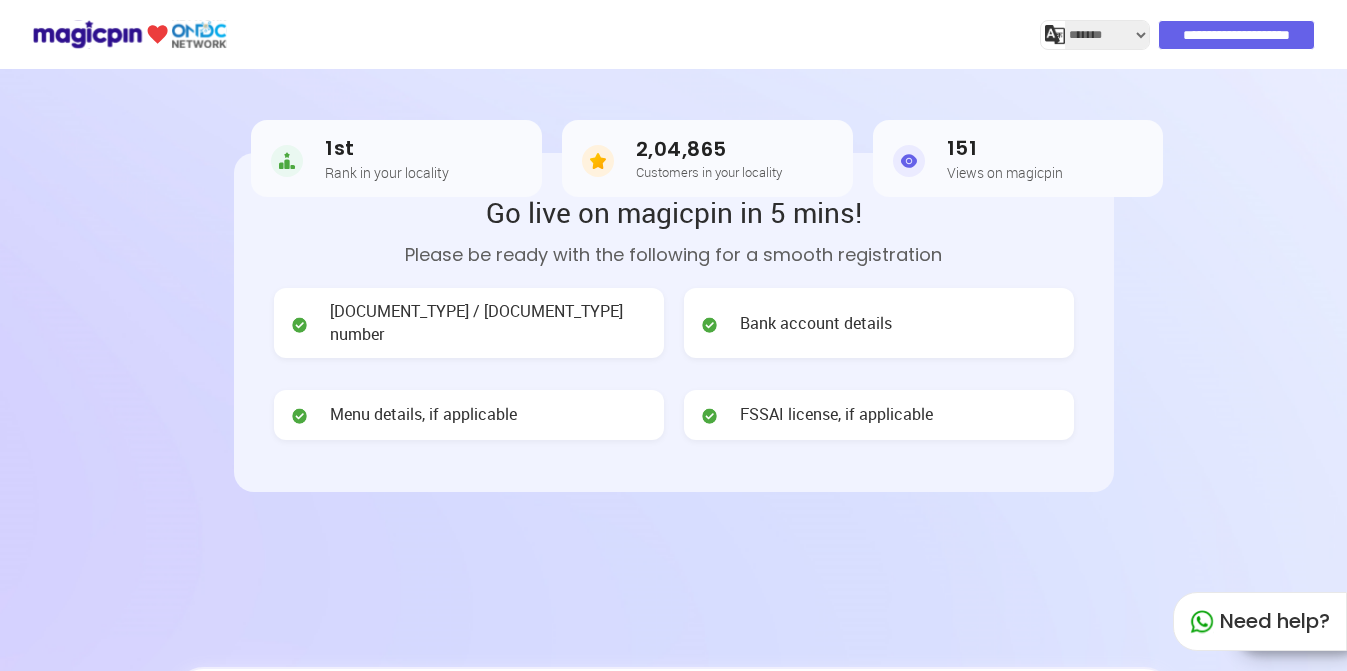 scroll, scrollTop: 0, scrollLeft: 0, axis: both 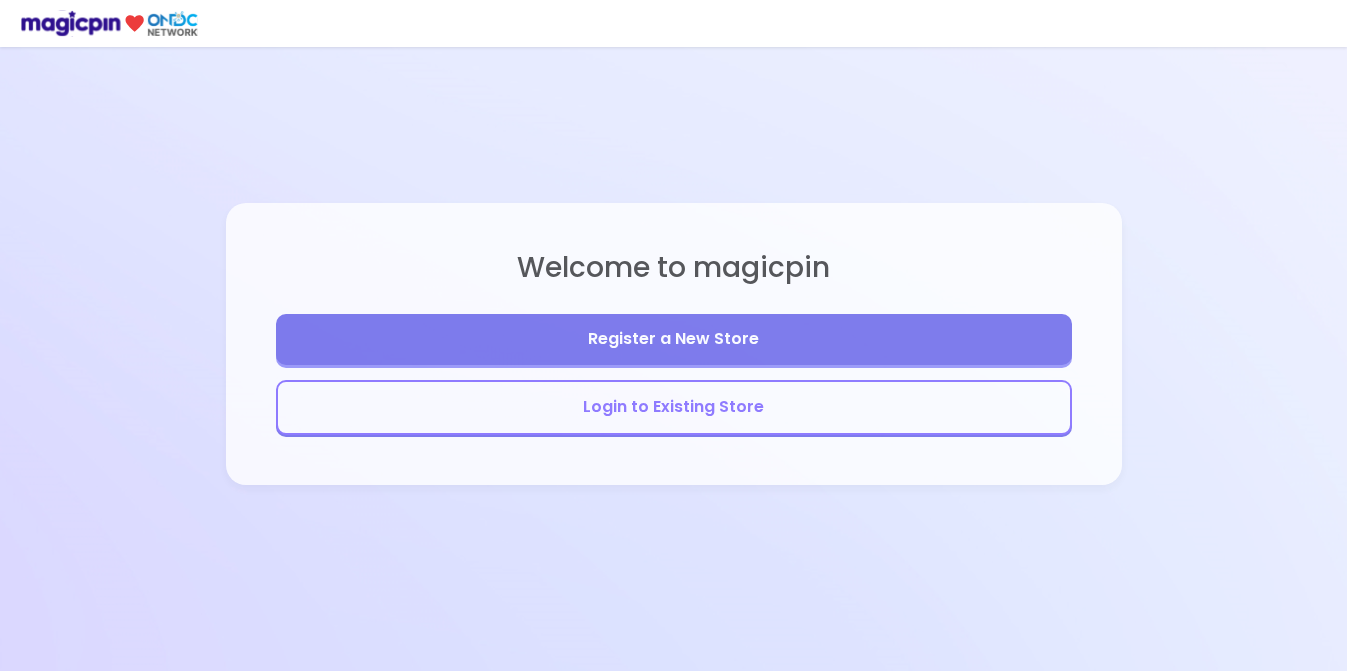 click on "Login to Existing Store" at bounding box center [674, 407] 